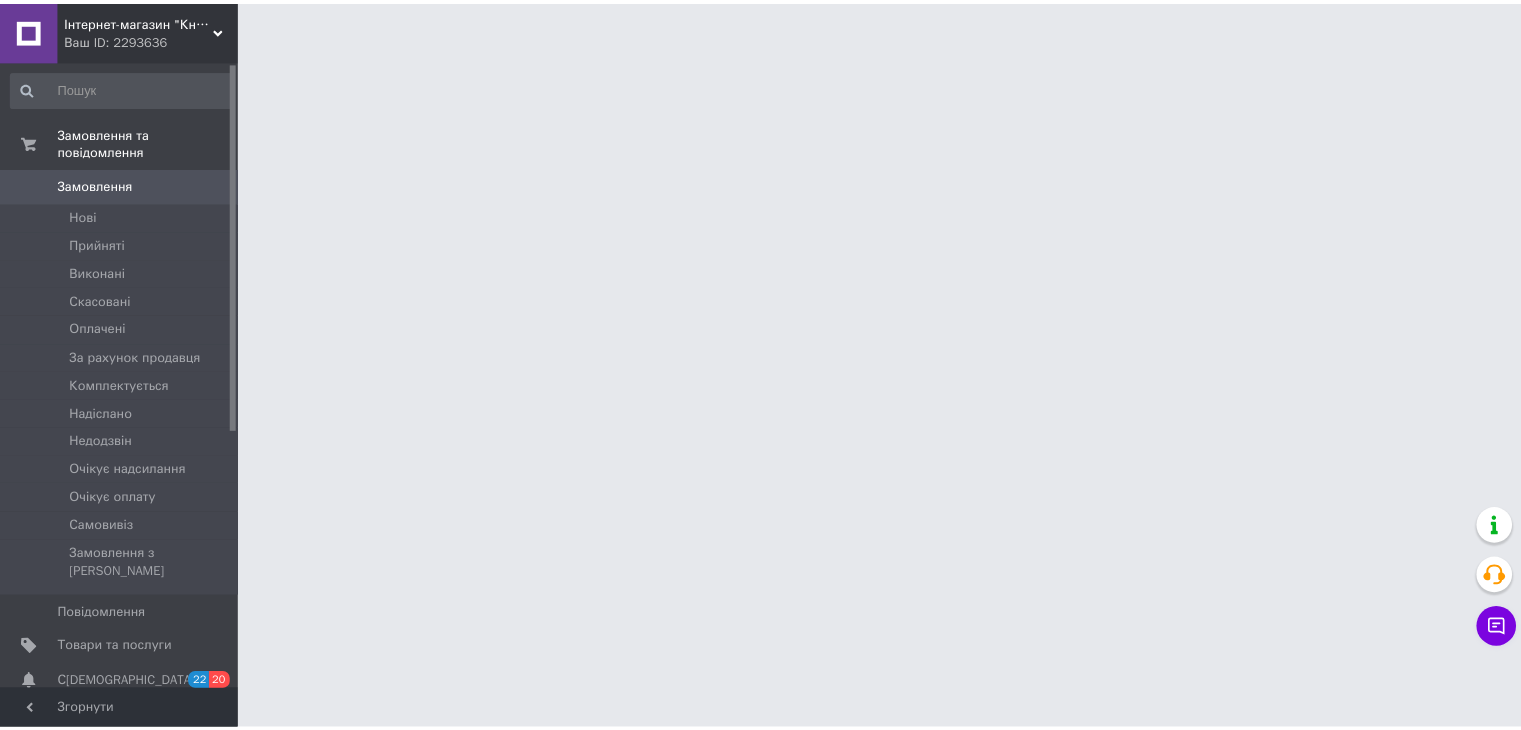 scroll, scrollTop: 0, scrollLeft: 0, axis: both 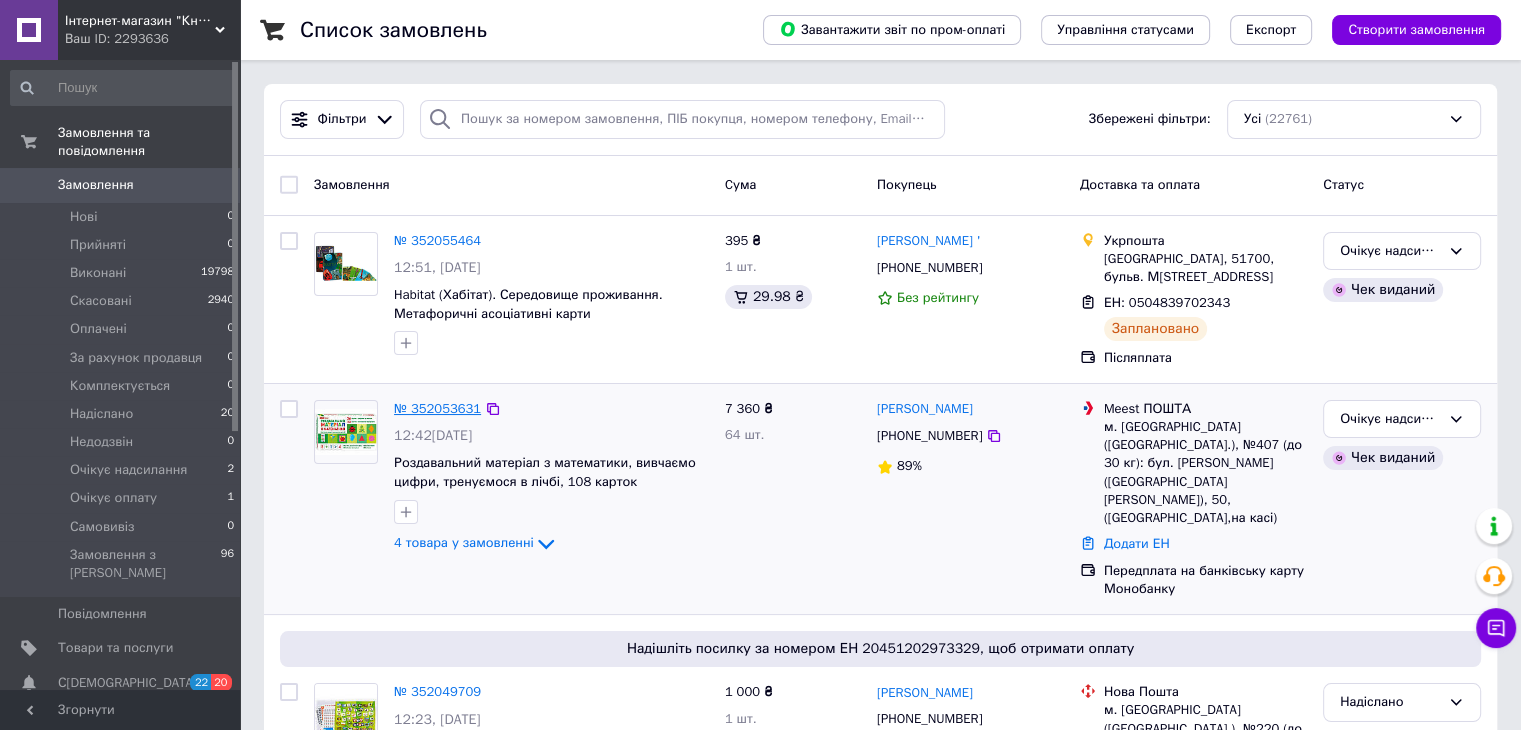 click on "№ 352053631" at bounding box center (437, 408) 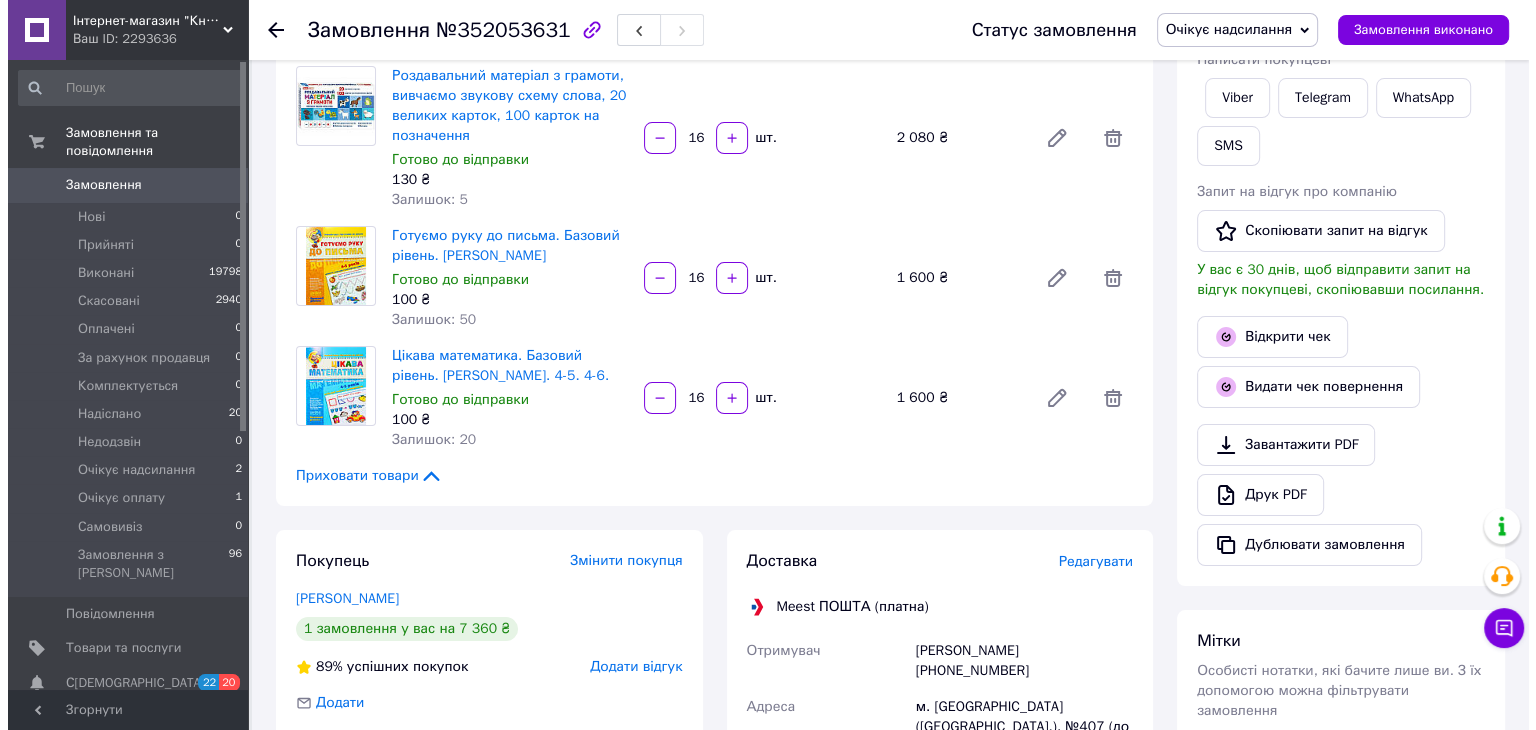 scroll, scrollTop: 600, scrollLeft: 0, axis: vertical 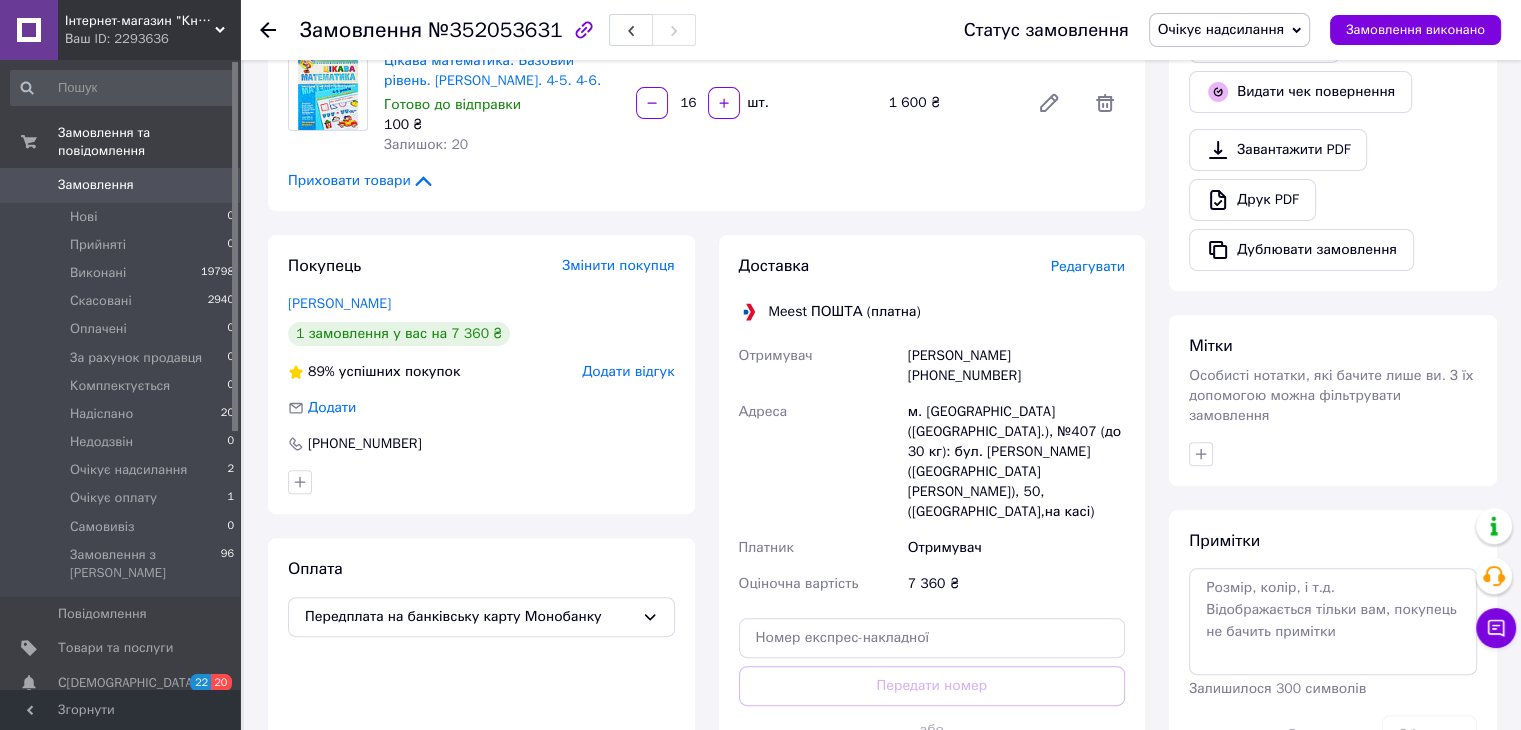 click on "Редагувати" at bounding box center (1088, 266) 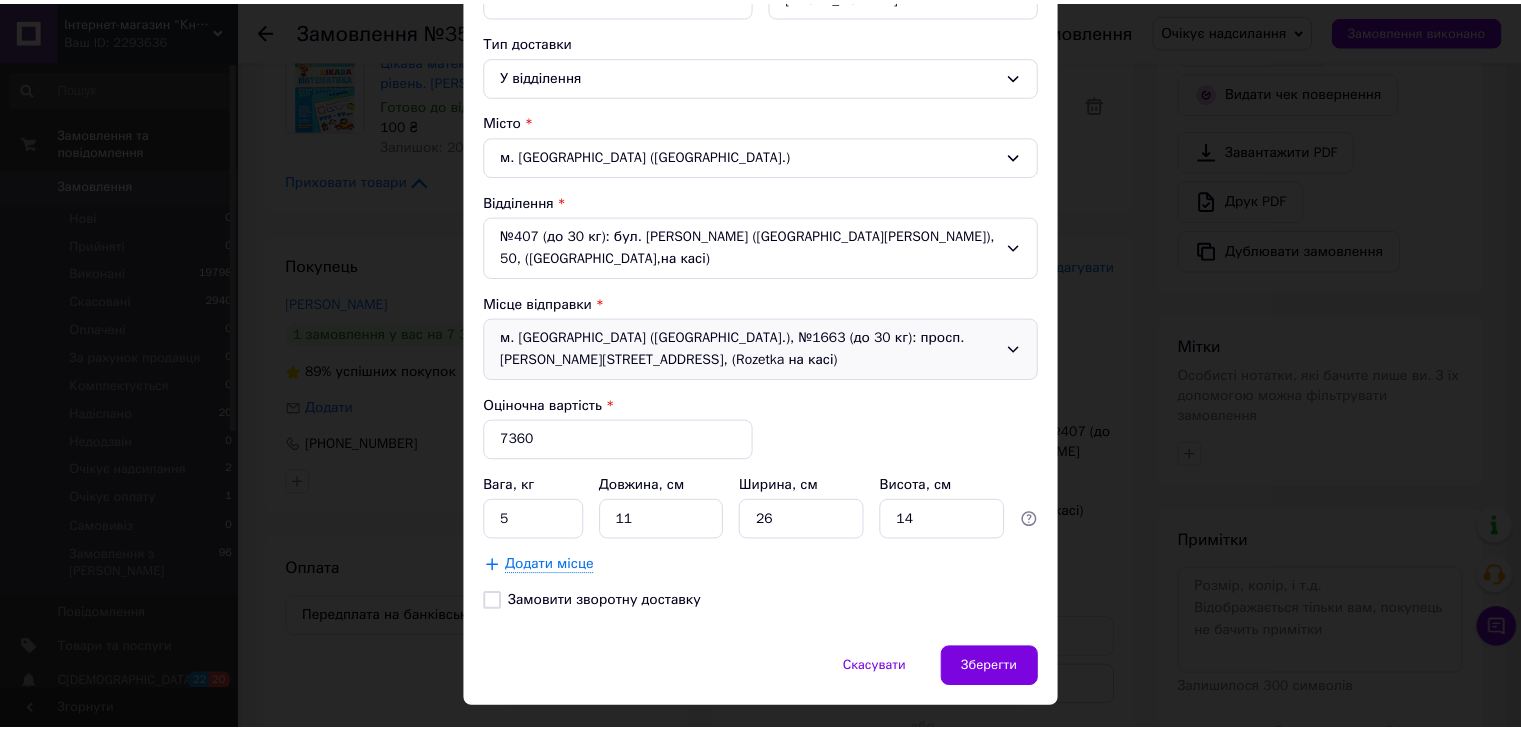 scroll, scrollTop: 460, scrollLeft: 0, axis: vertical 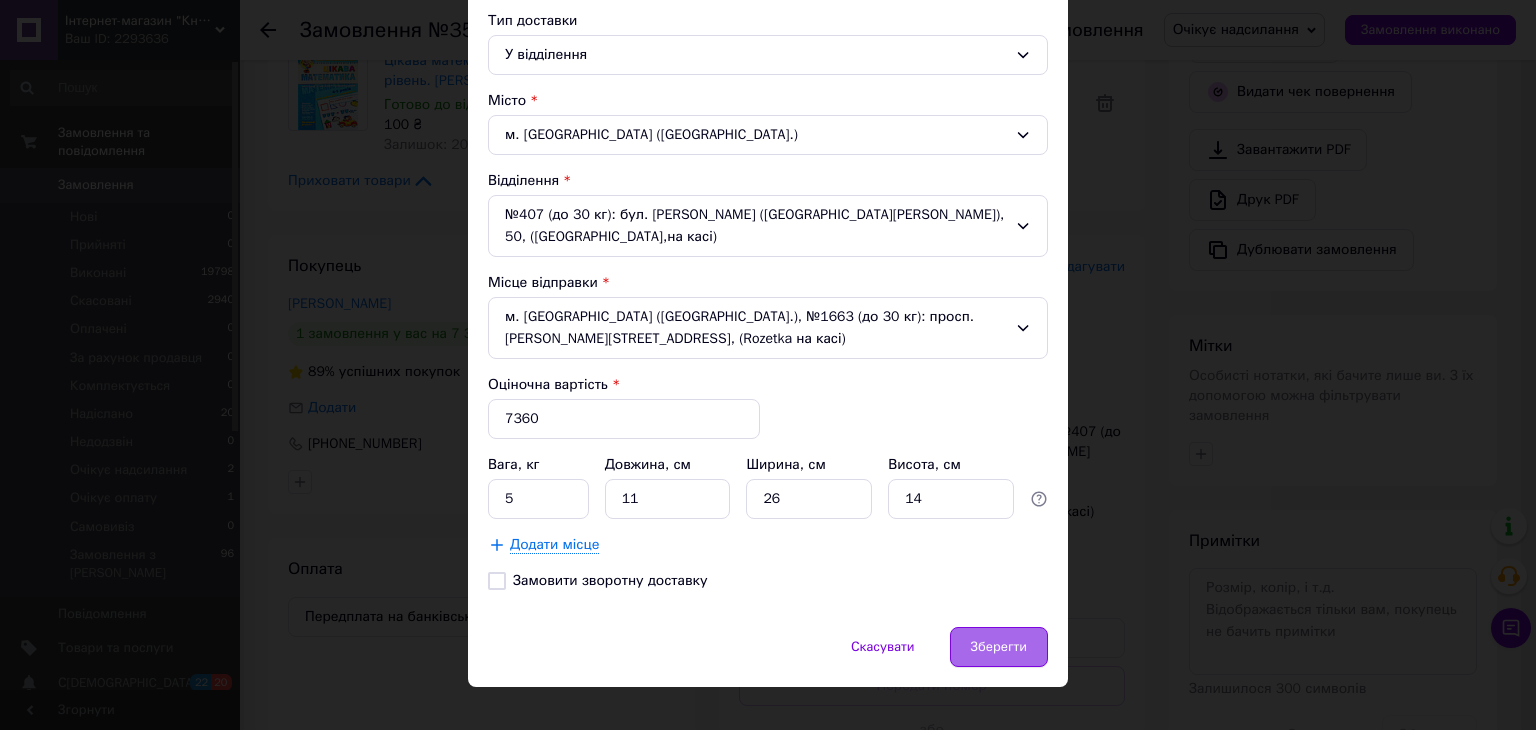 click on "Зберегти" at bounding box center (999, 647) 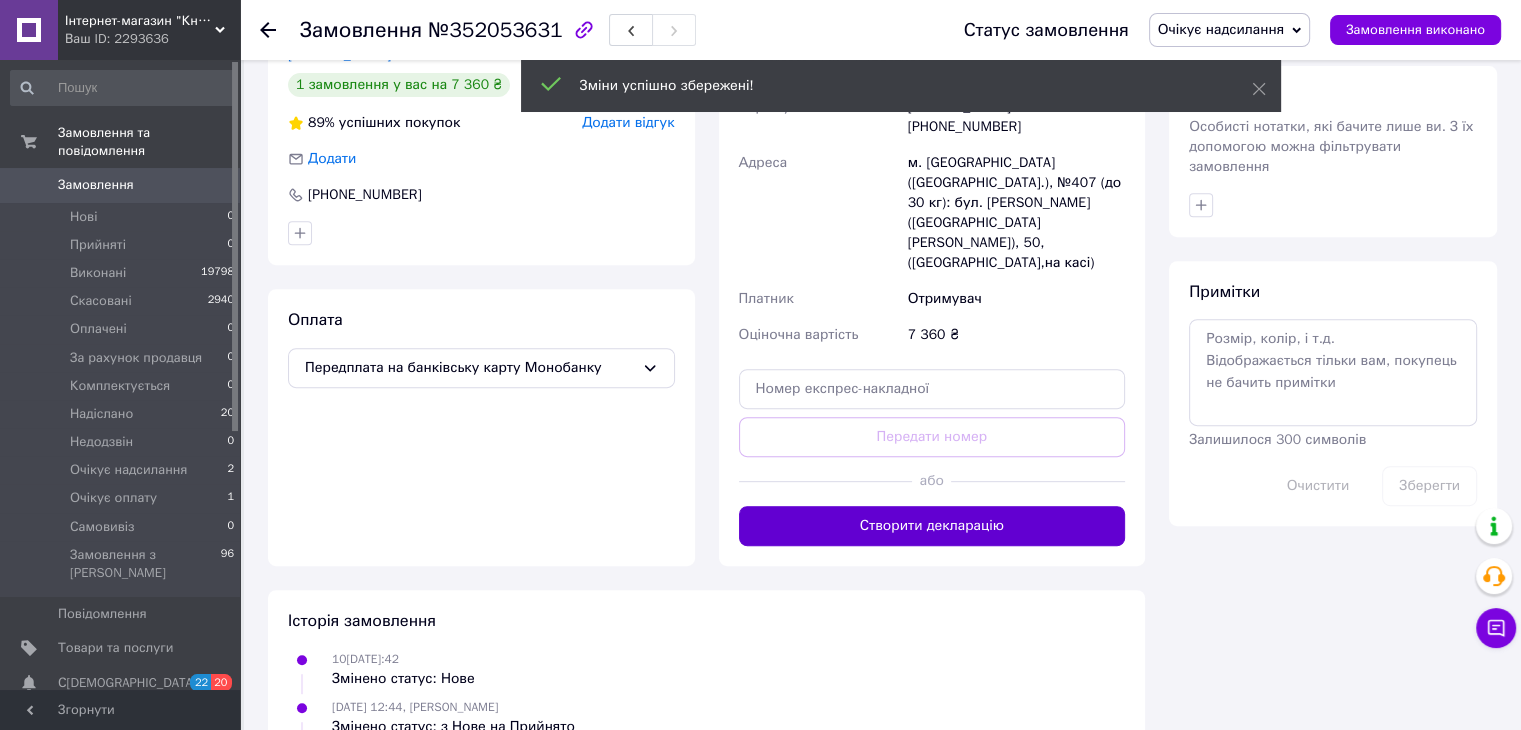 scroll, scrollTop: 900, scrollLeft: 0, axis: vertical 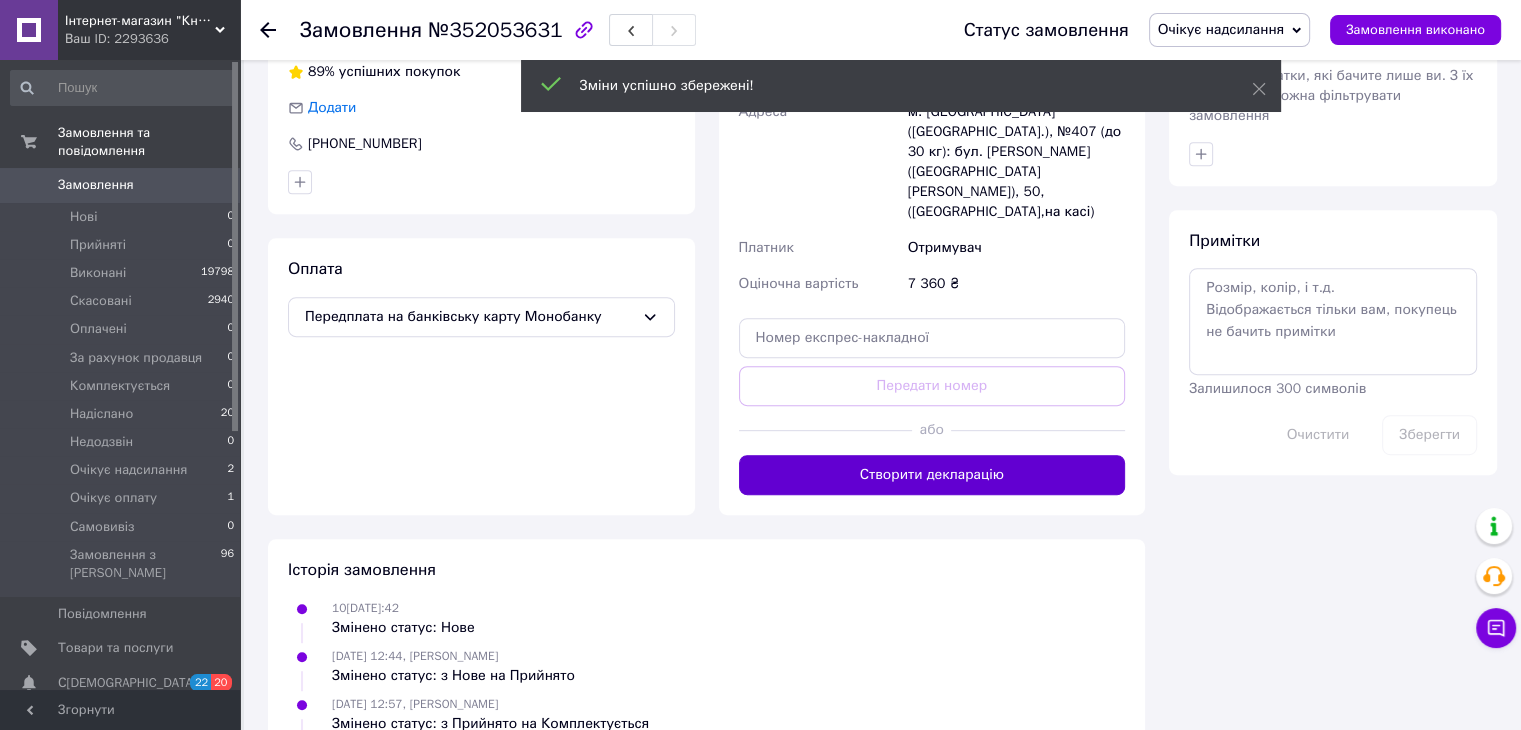 click on "Створити декларацію" at bounding box center [932, 475] 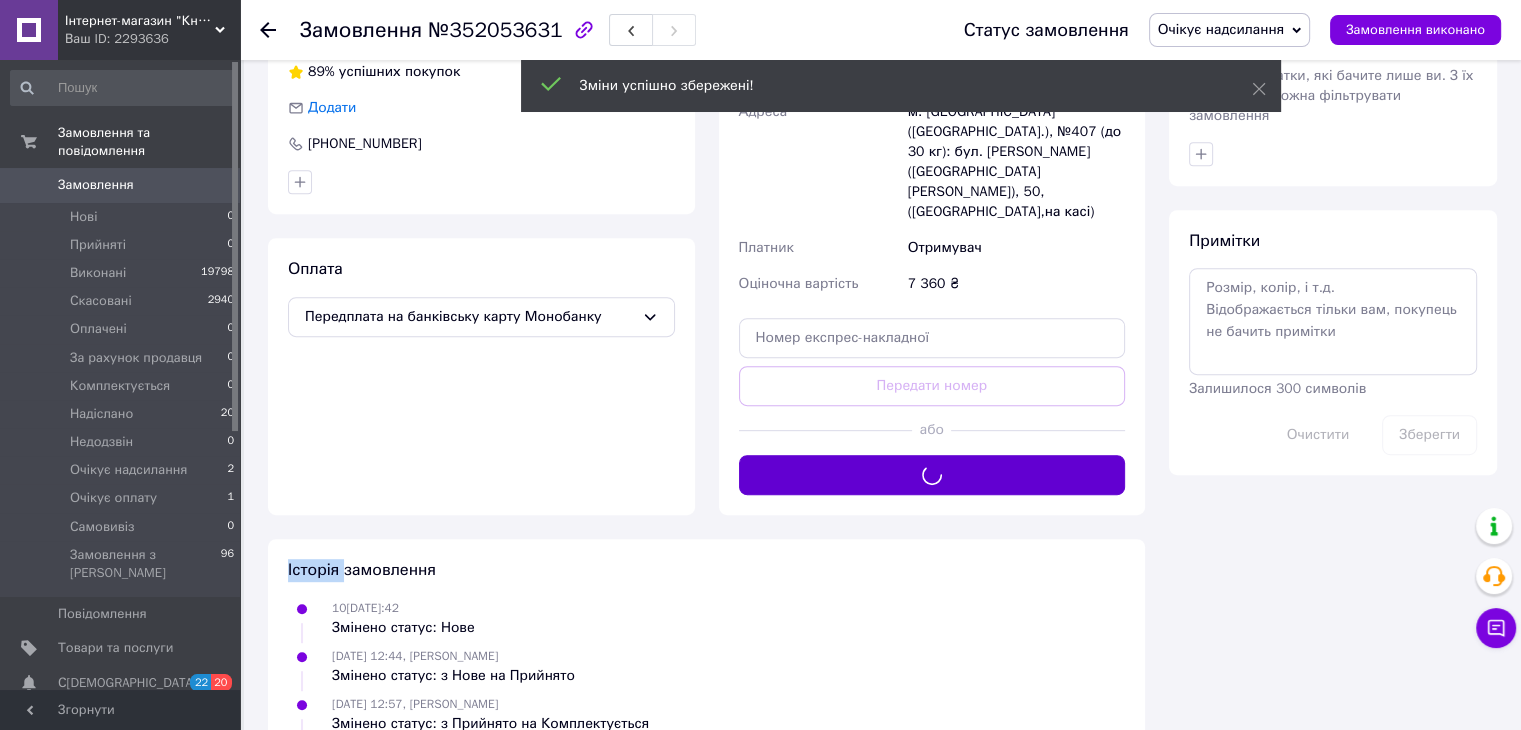 click on "Доставка Редагувати Meest ПОШТА (платна) Отримувач [PERSON_NAME] [PHONE_NUMBER] Адреса м. [GEOGRAPHIC_DATA] ([GEOGRAPHIC_DATA].), №407 (до 30 кг): бул. [PERSON_NAME] ([PERSON_NAME]), 50, (Rozetka,на касі) Платник Отримувач Оціночна вартість 7 360 ₴ Передати номер або Створити декларацію" at bounding box center (932, 225) 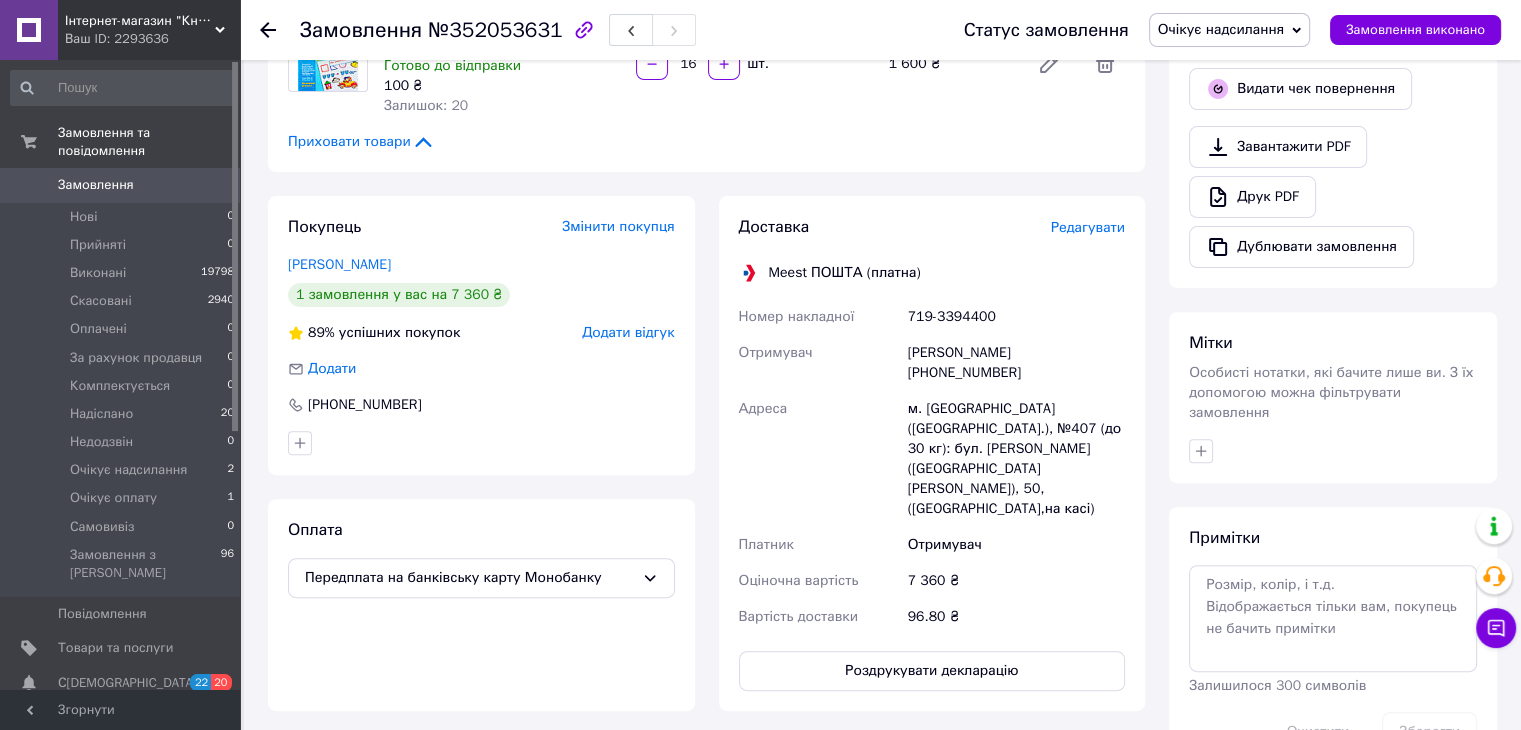 scroll, scrollTop: 700, scrollLeft: 0, axis: vertical 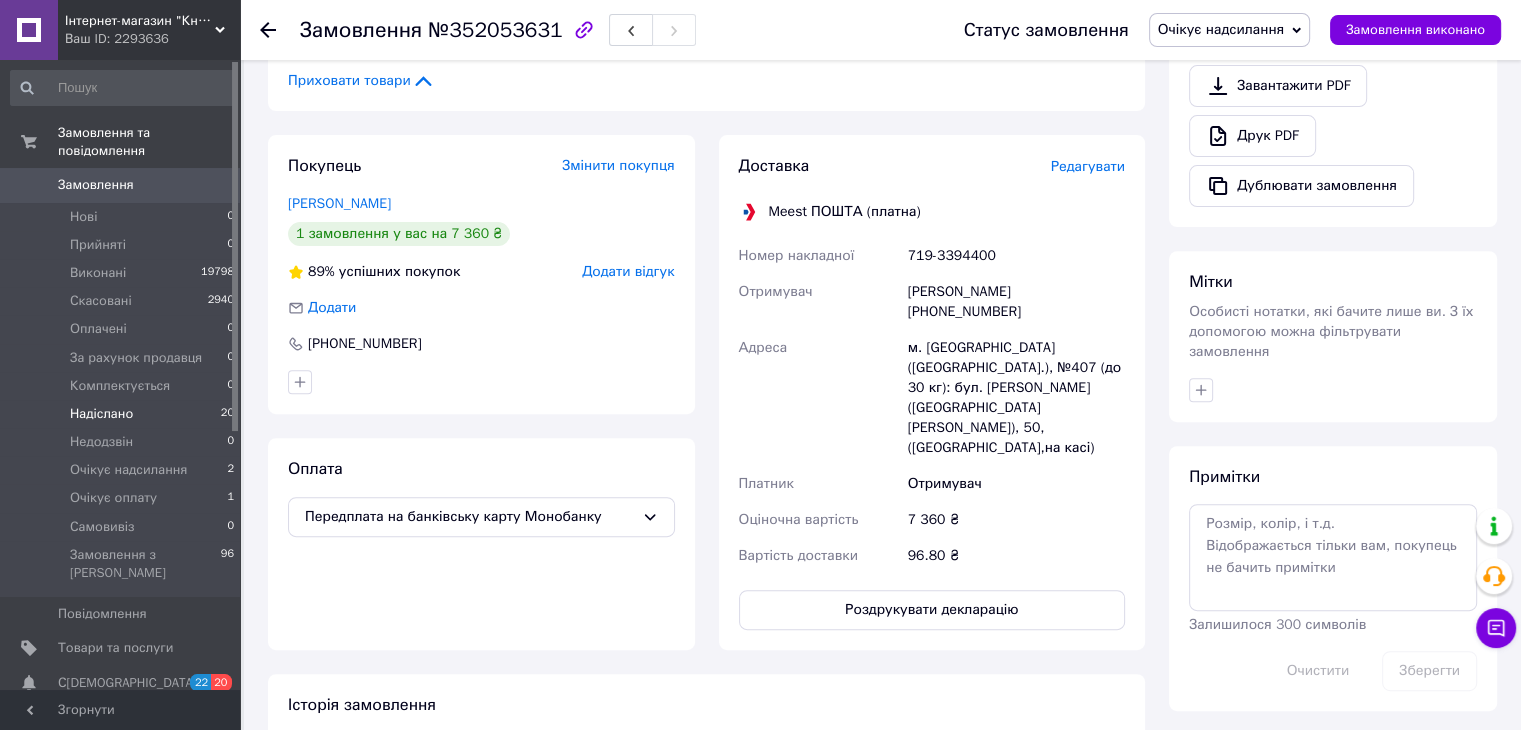 click on "Надіслано 20" at bounding box center [123, 414] 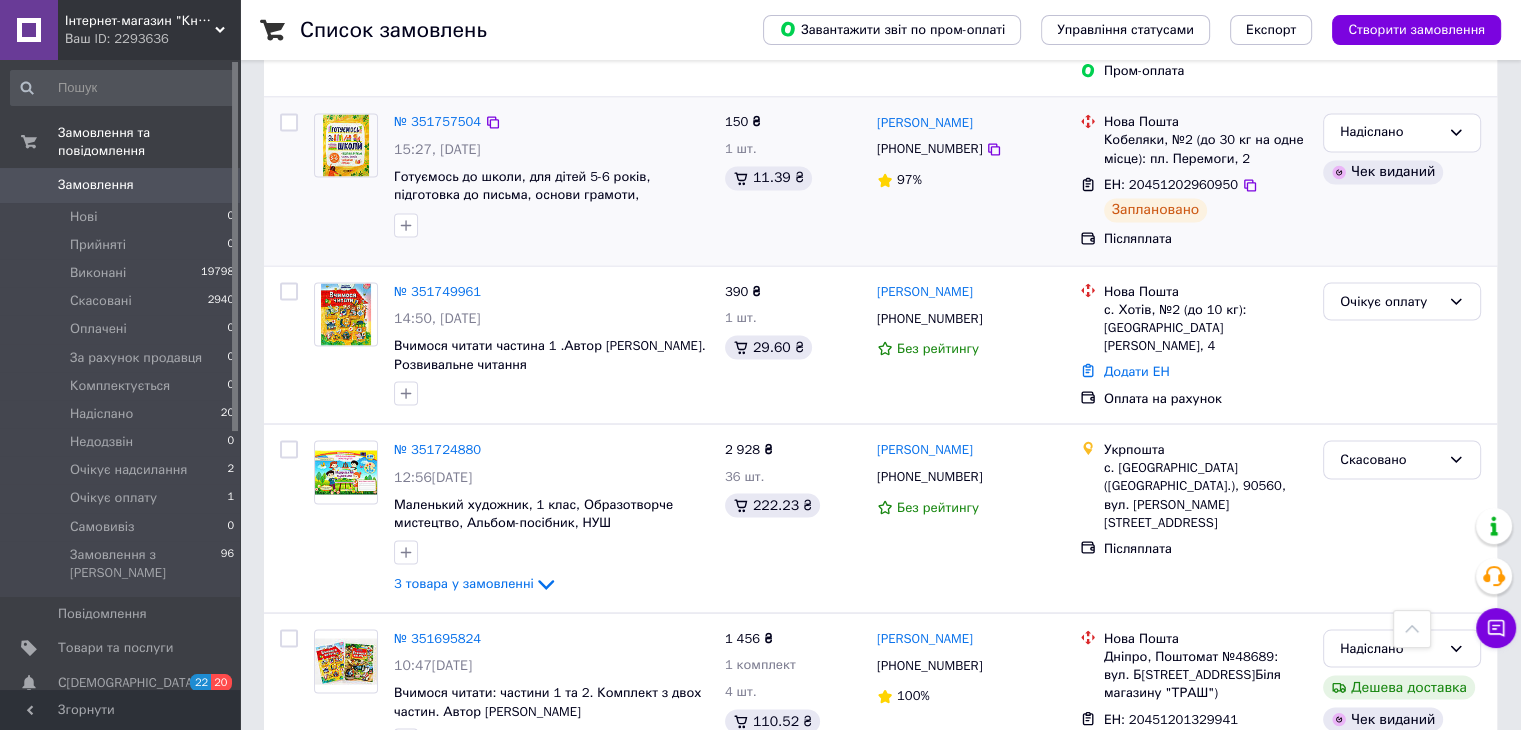 scroll, scrollTop: 3500, scrollLeft: 0, axis: vertical 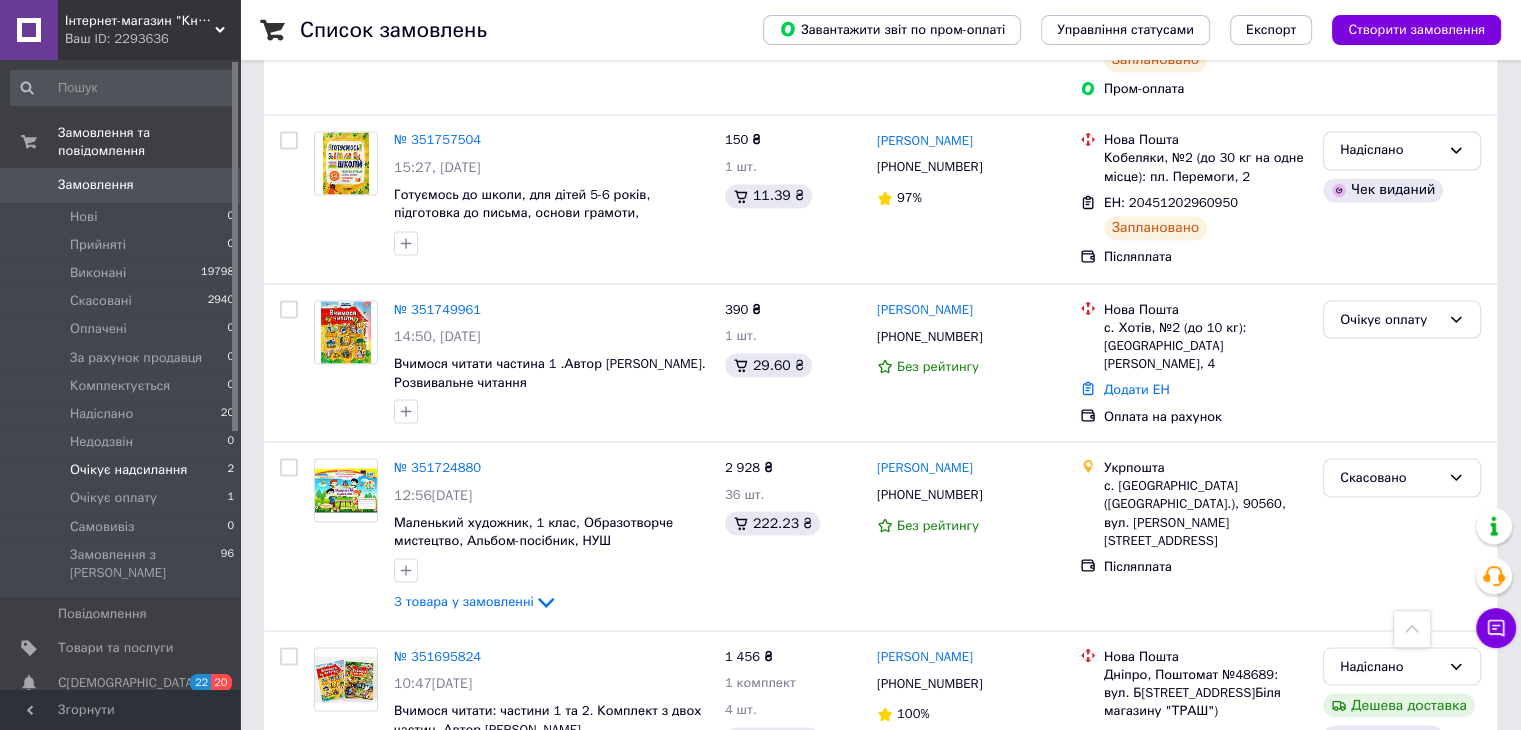 click on "Очікує надсилання" at bounding box center [128, 470] 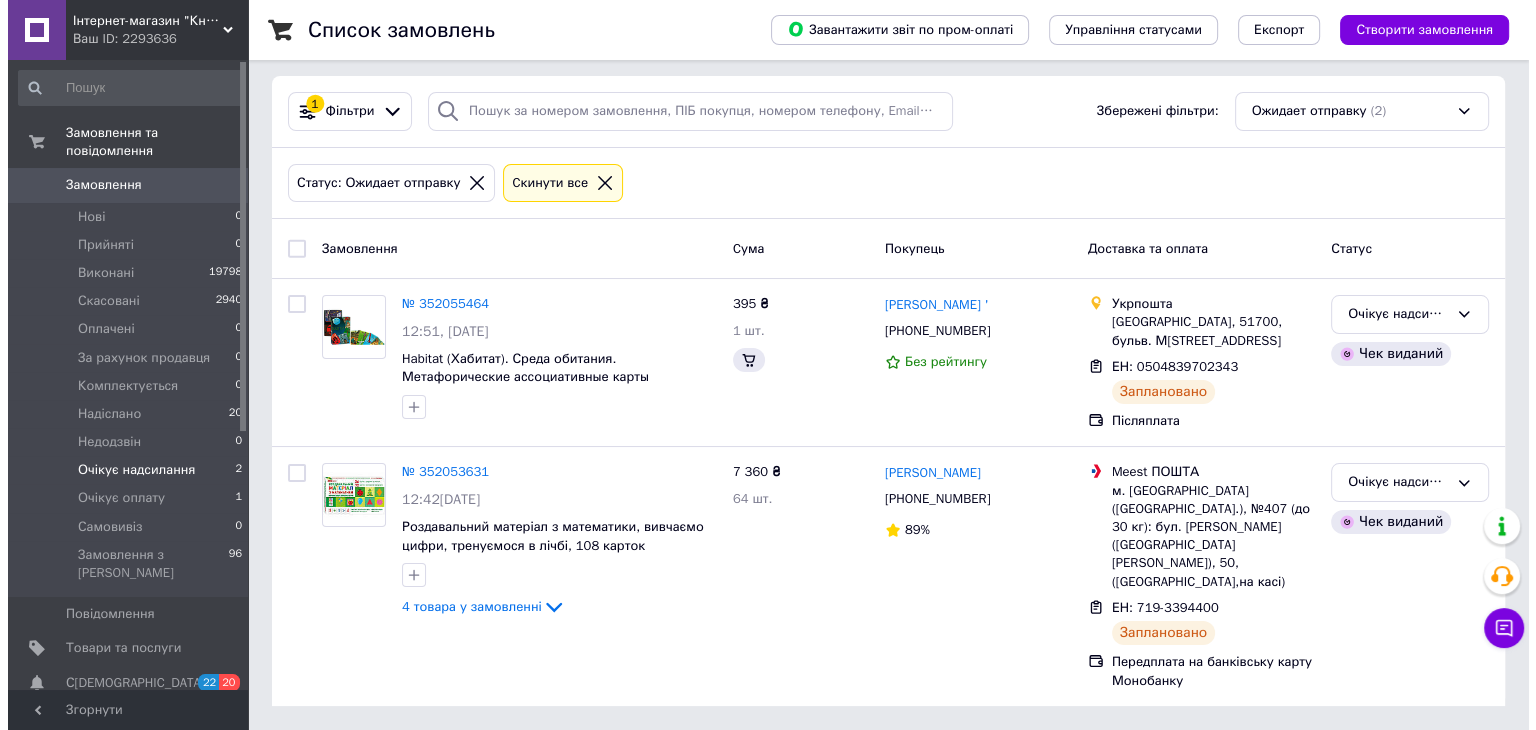 scroll, scrollTop: 0, scrollLeft: 0, axis: both 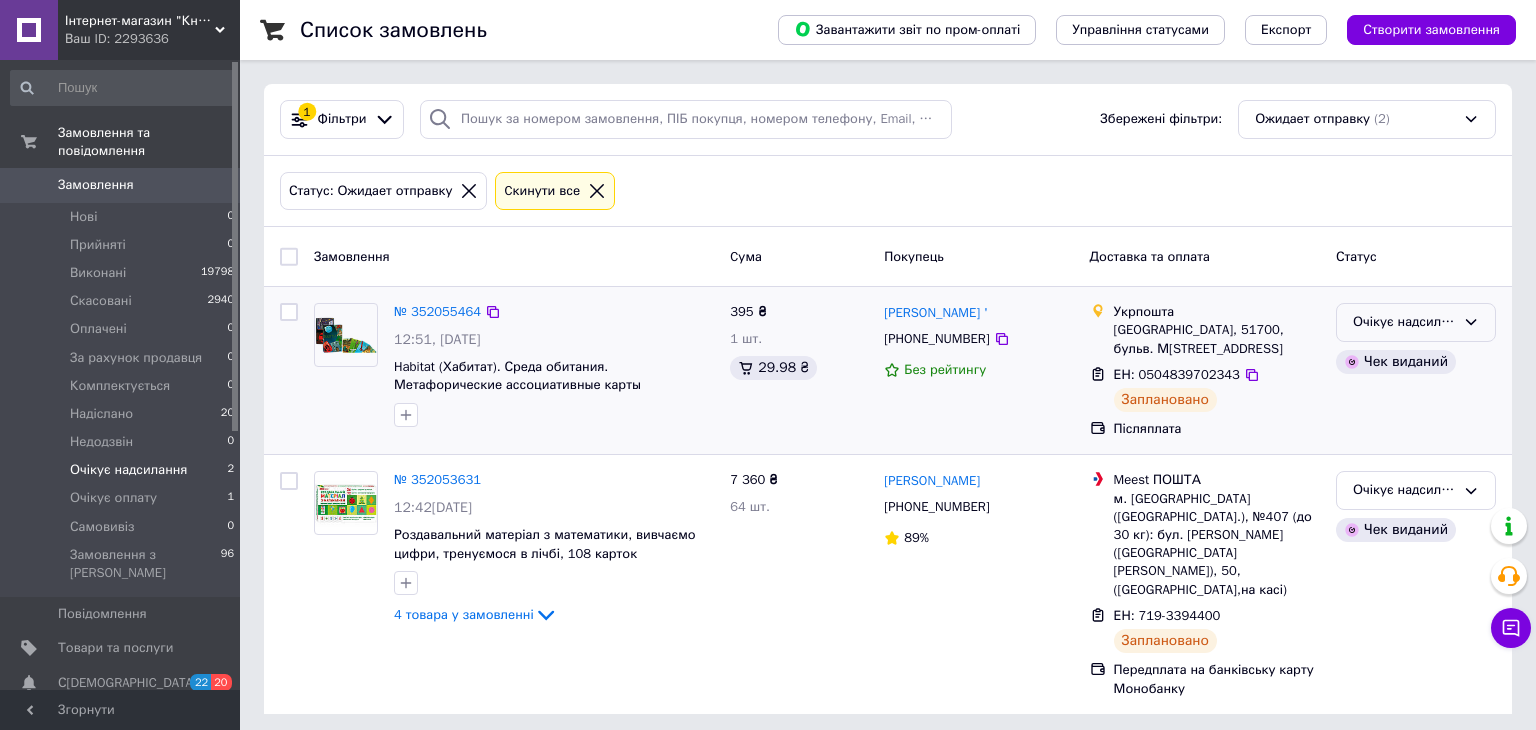 click on "Очікує надсилання" at bounding box center (1416, 322) 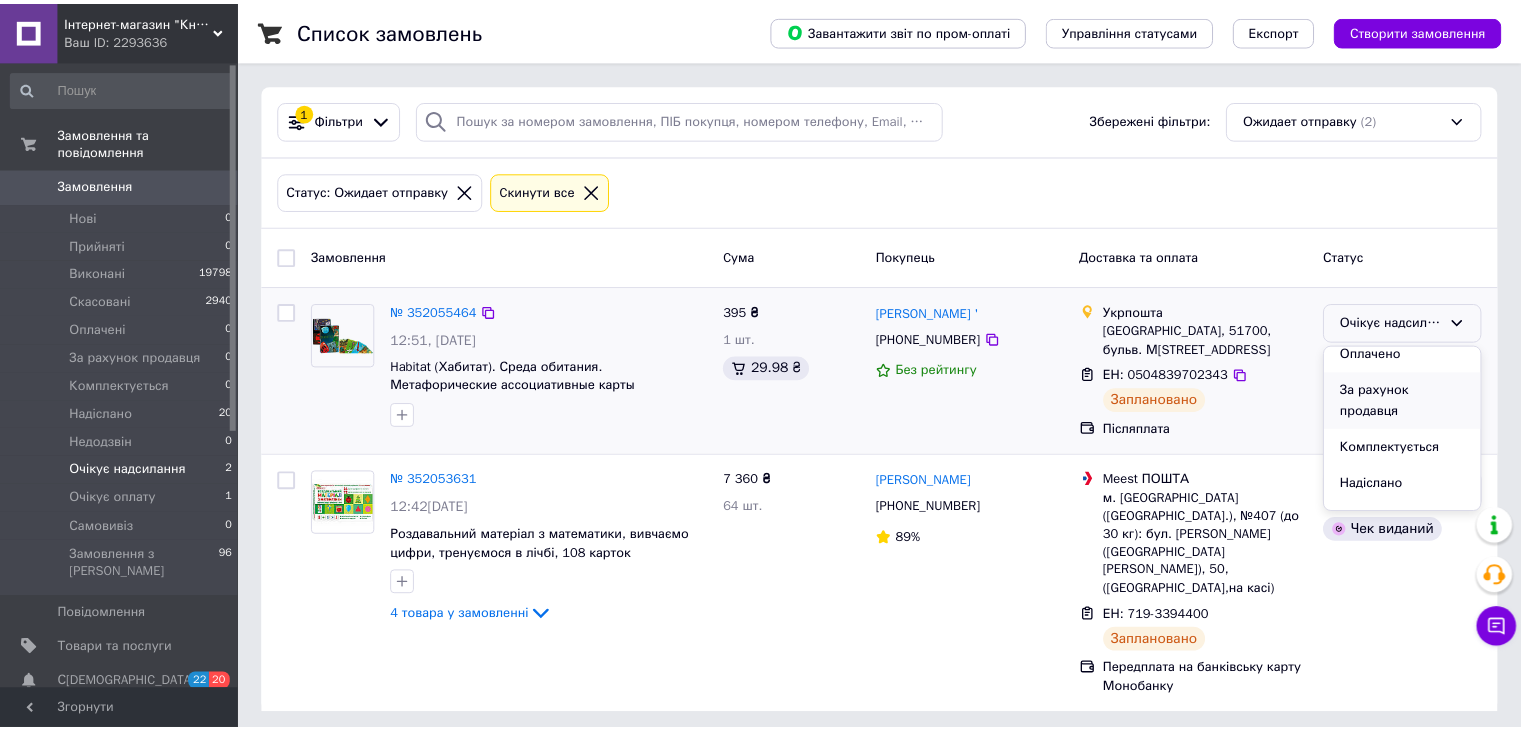 scroll, scrollTop: 220, scrollLeft: 0, axis: vertical 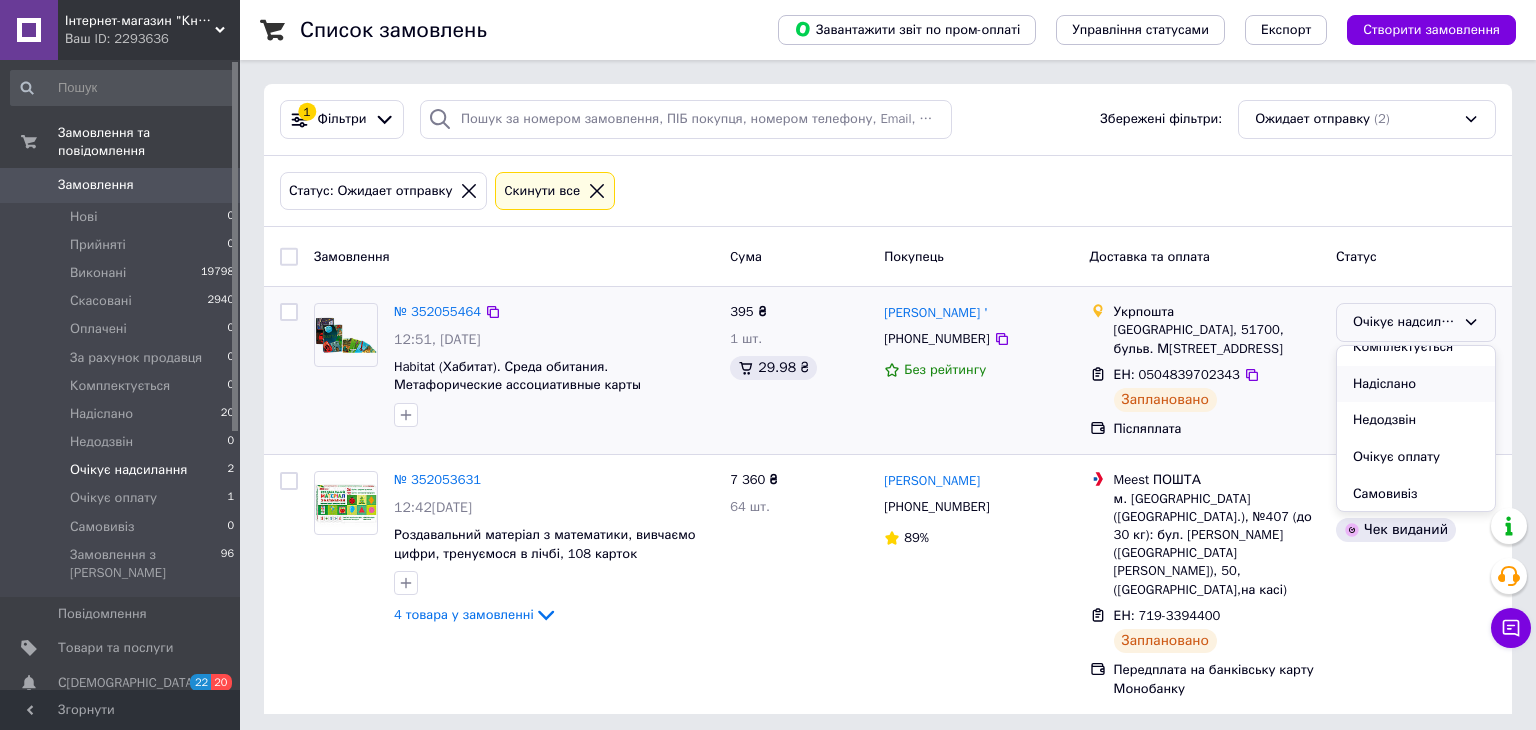 click on "Надіслано" at bounding box center (1416, 384) 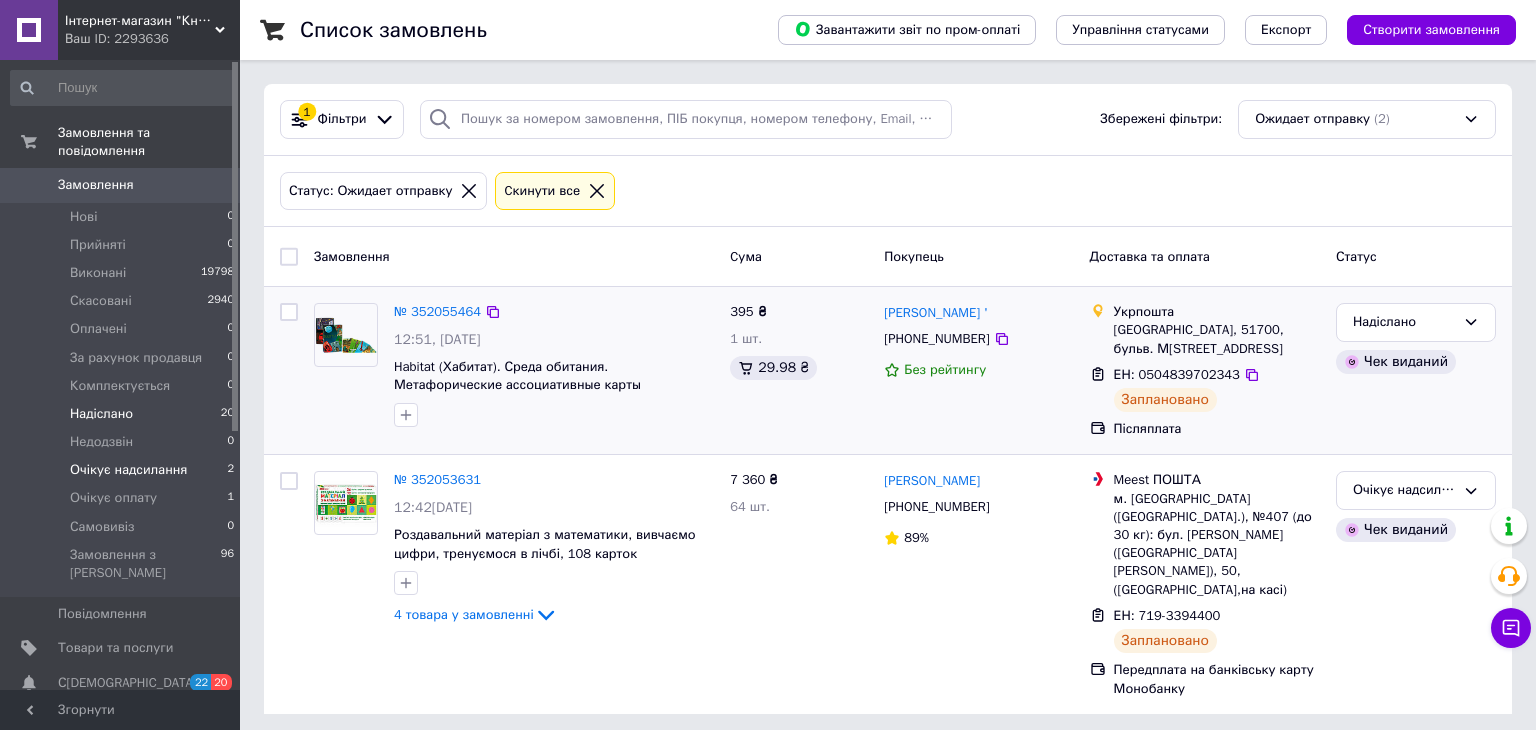 click on "Надіслано 20" at bounding box center (123, 414) 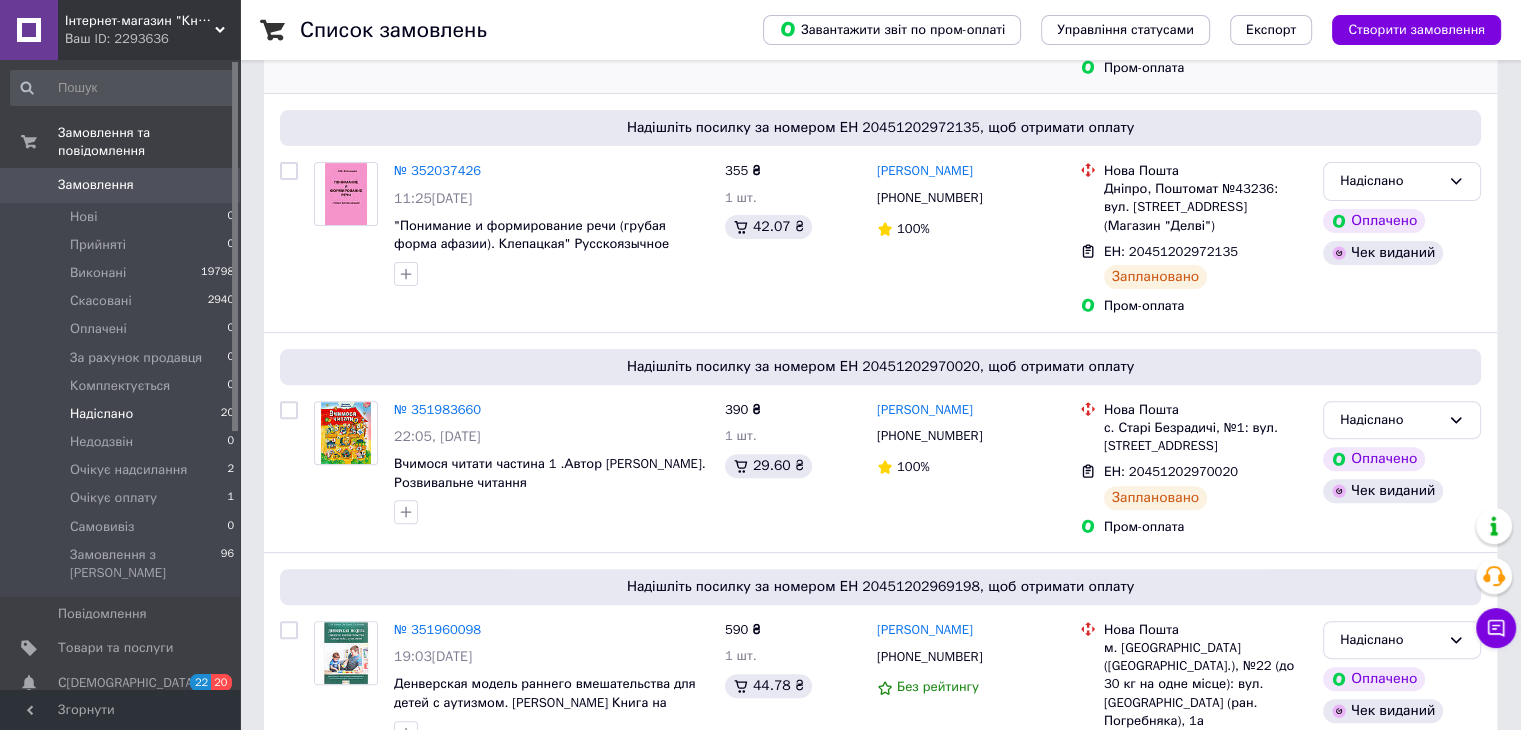 scroll, scrollTop: 1000, scrollLeft: 0, axis: vertical 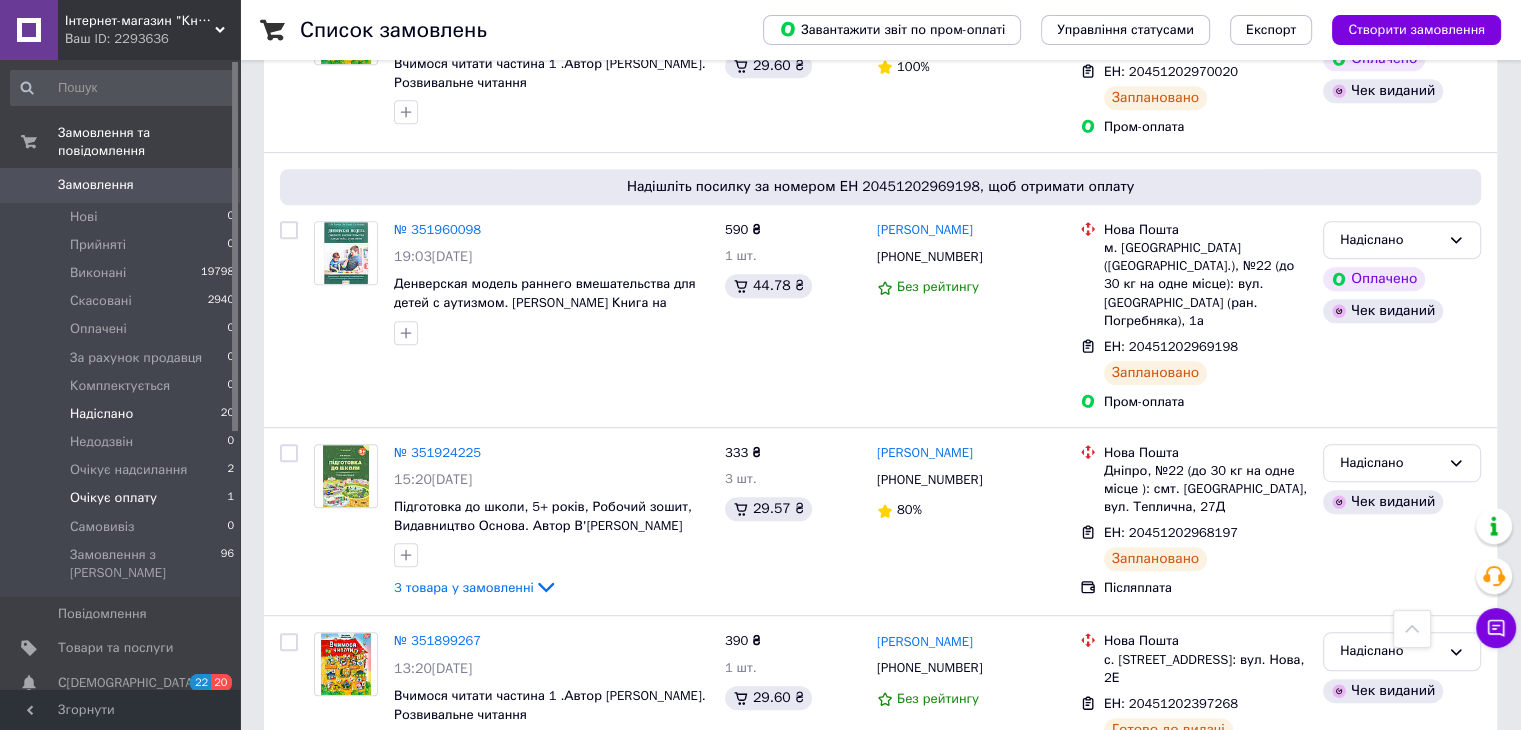 click on "Очікує оплату 1" at bounding box center (123, 498) 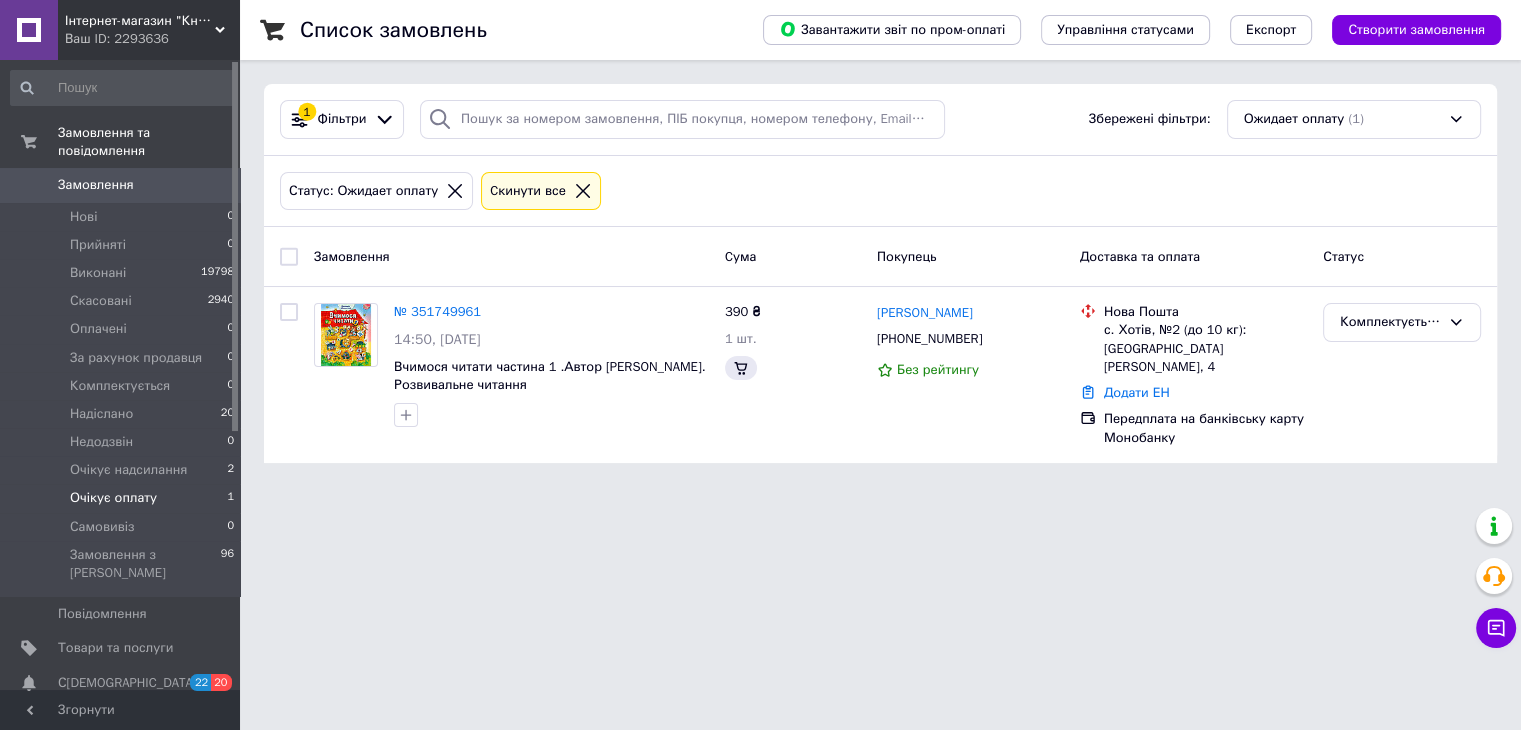 scroll, scrollTop: 0, scrollLeft: 0, axis: both 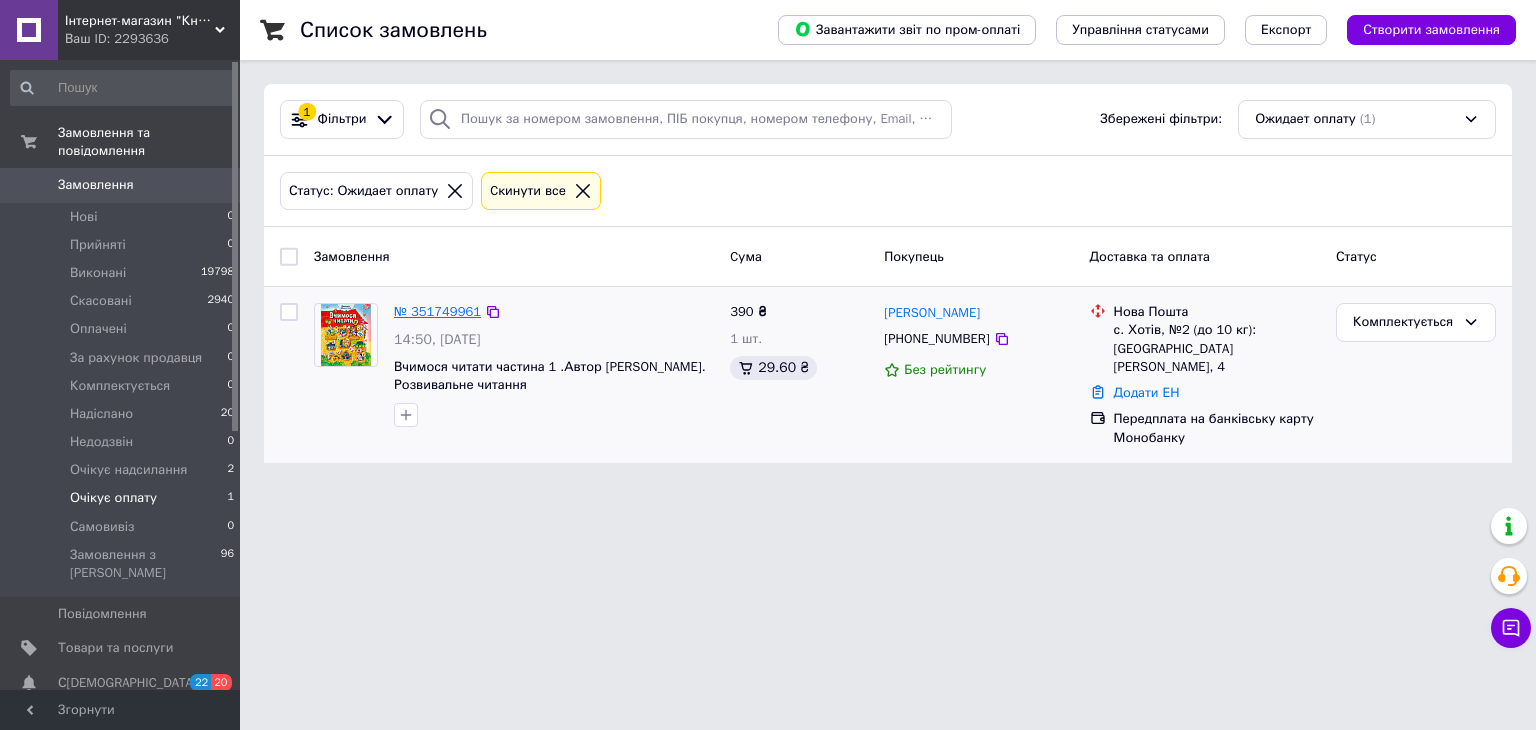 click on "№ 351749961" at bounding box center [437, 311] 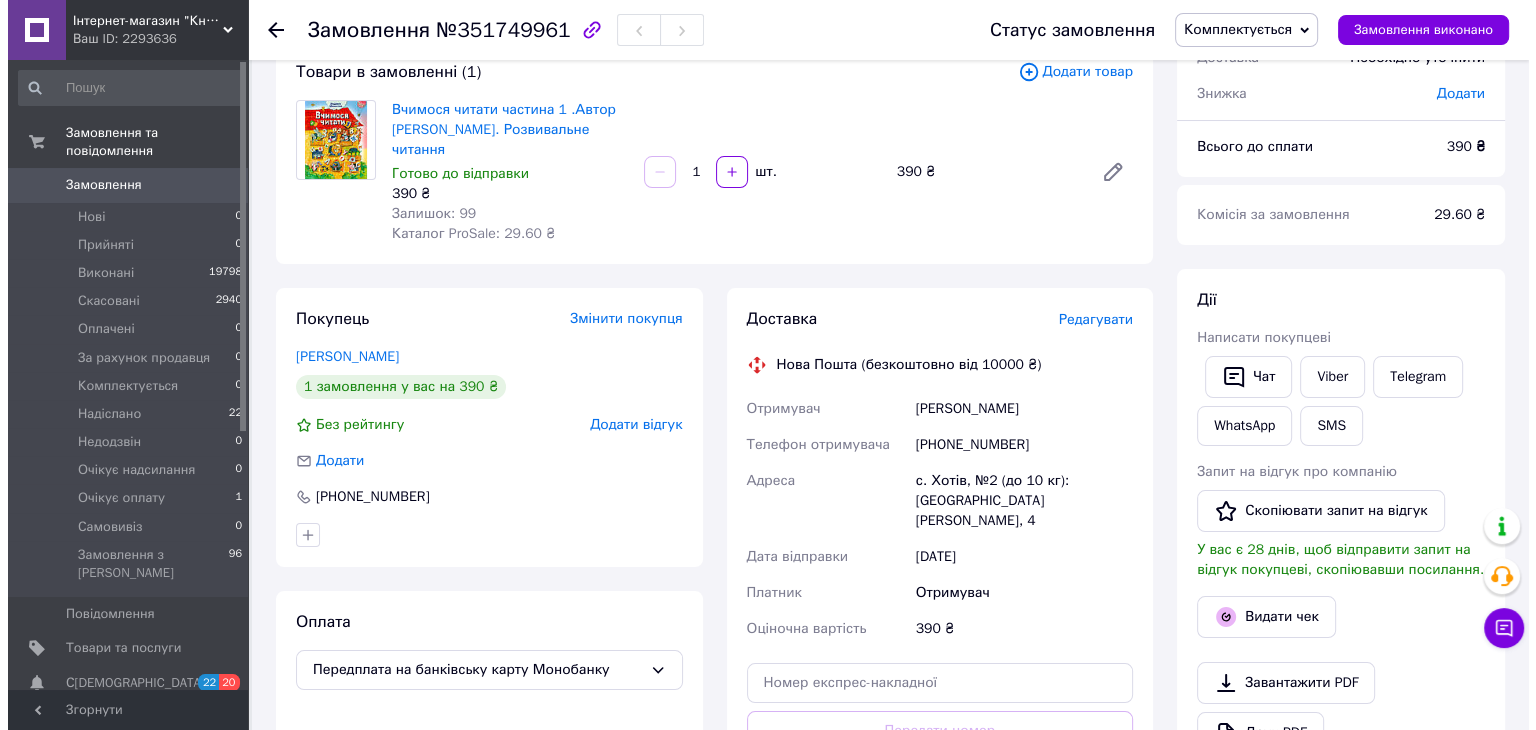 scroll, scrollTop: 100, scrollLeft: 0, axis: vertical 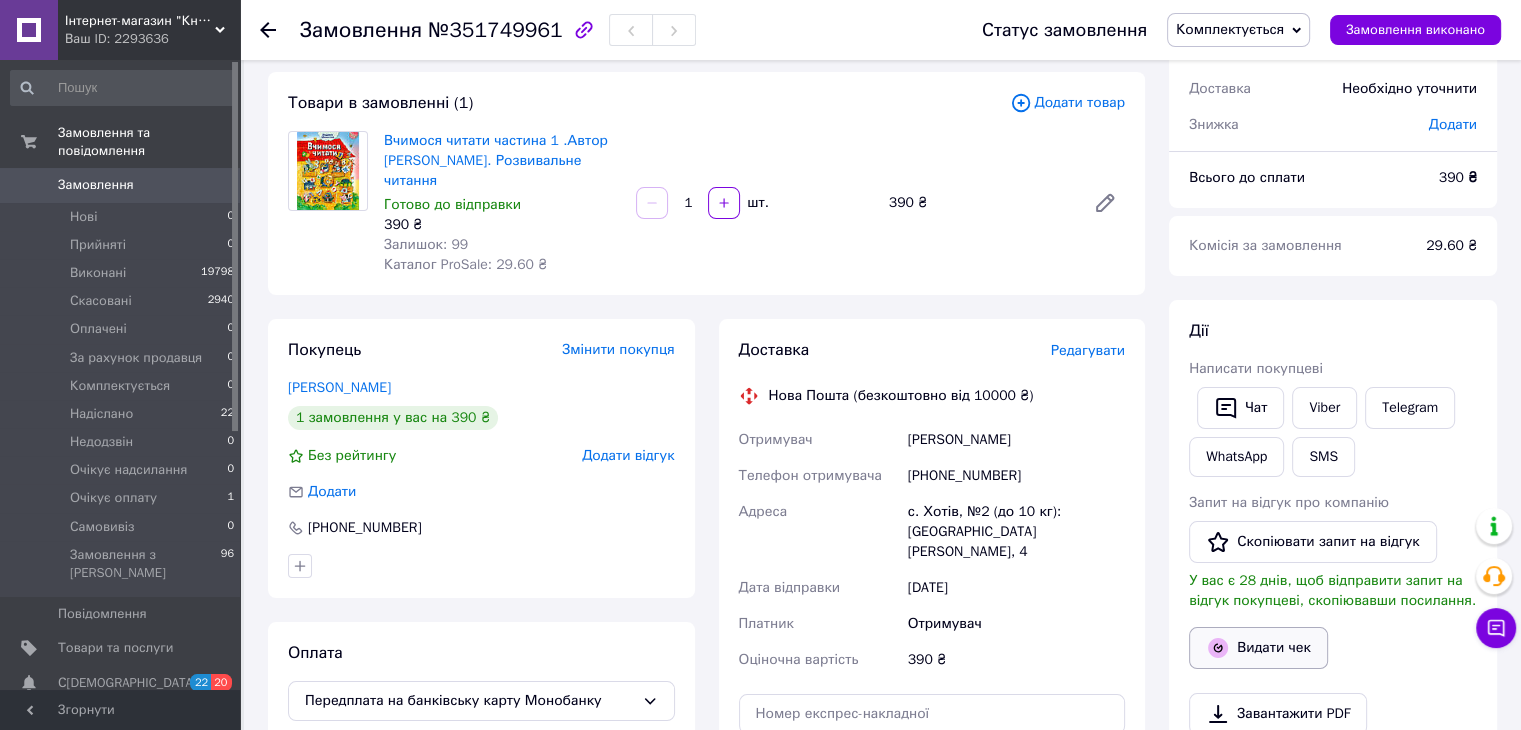 click on "Видати чек" at bounding box center (1258, 648) 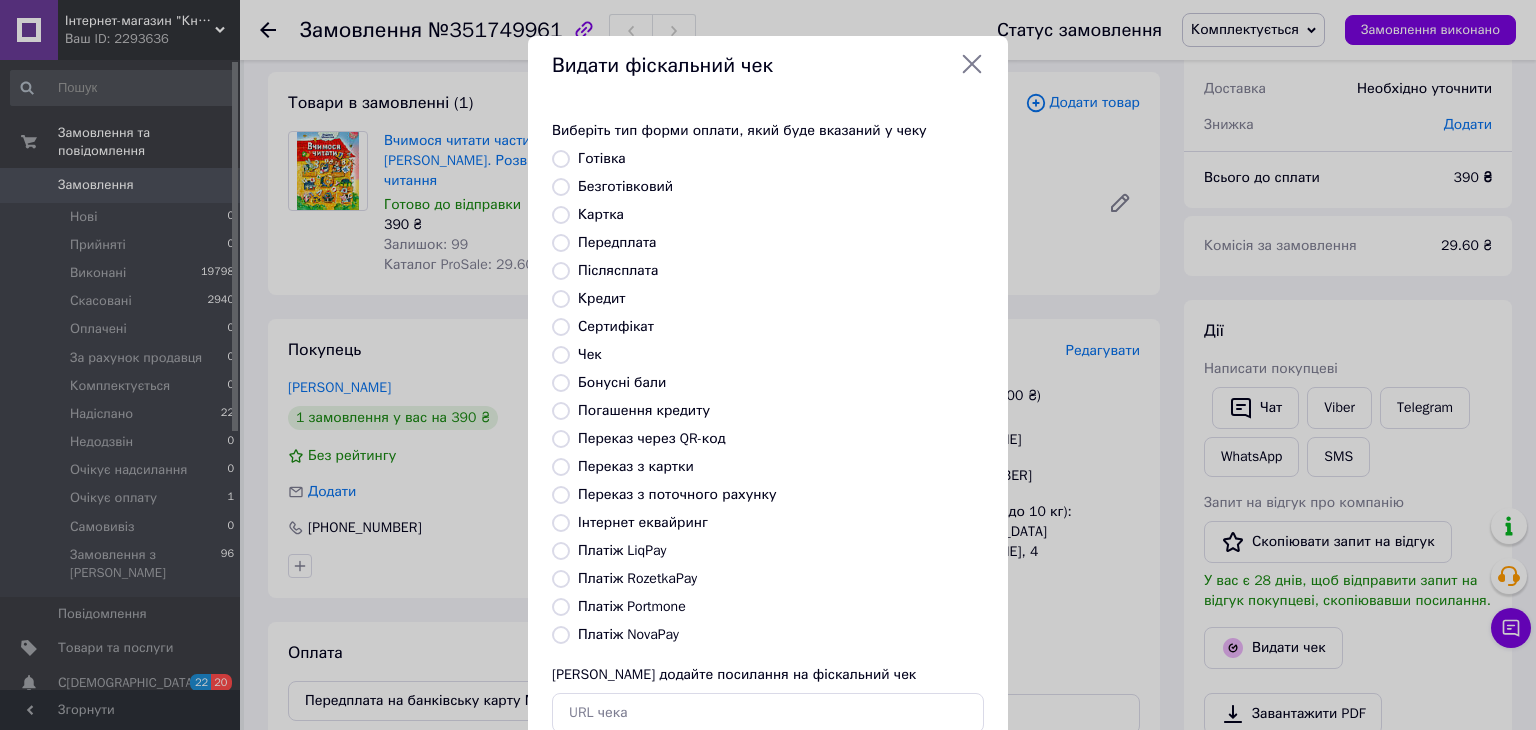 click on "Переказ з картки" at bounding box center (561, 467) 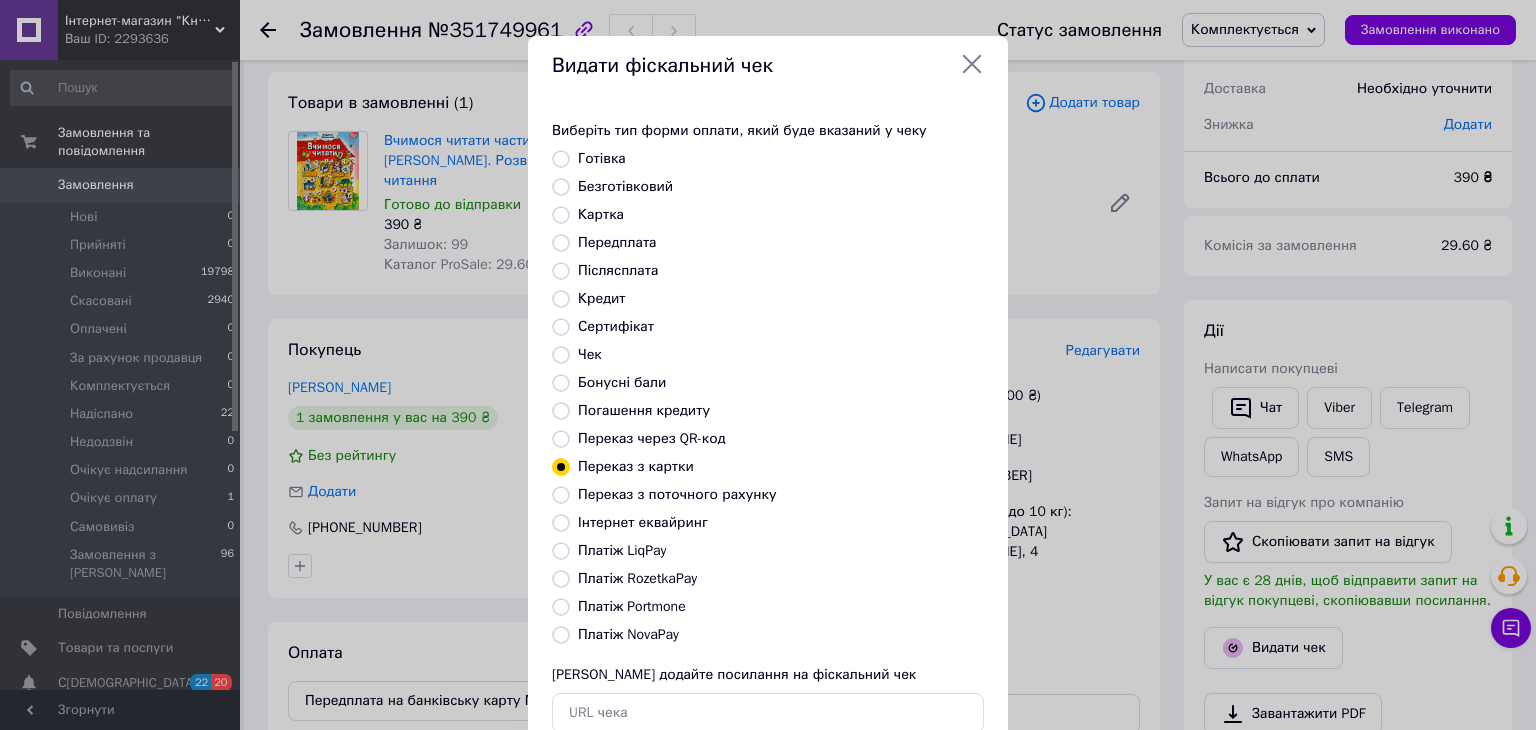 scroll, scrollTop: 128, scrollLeft: 0, axis: vertical 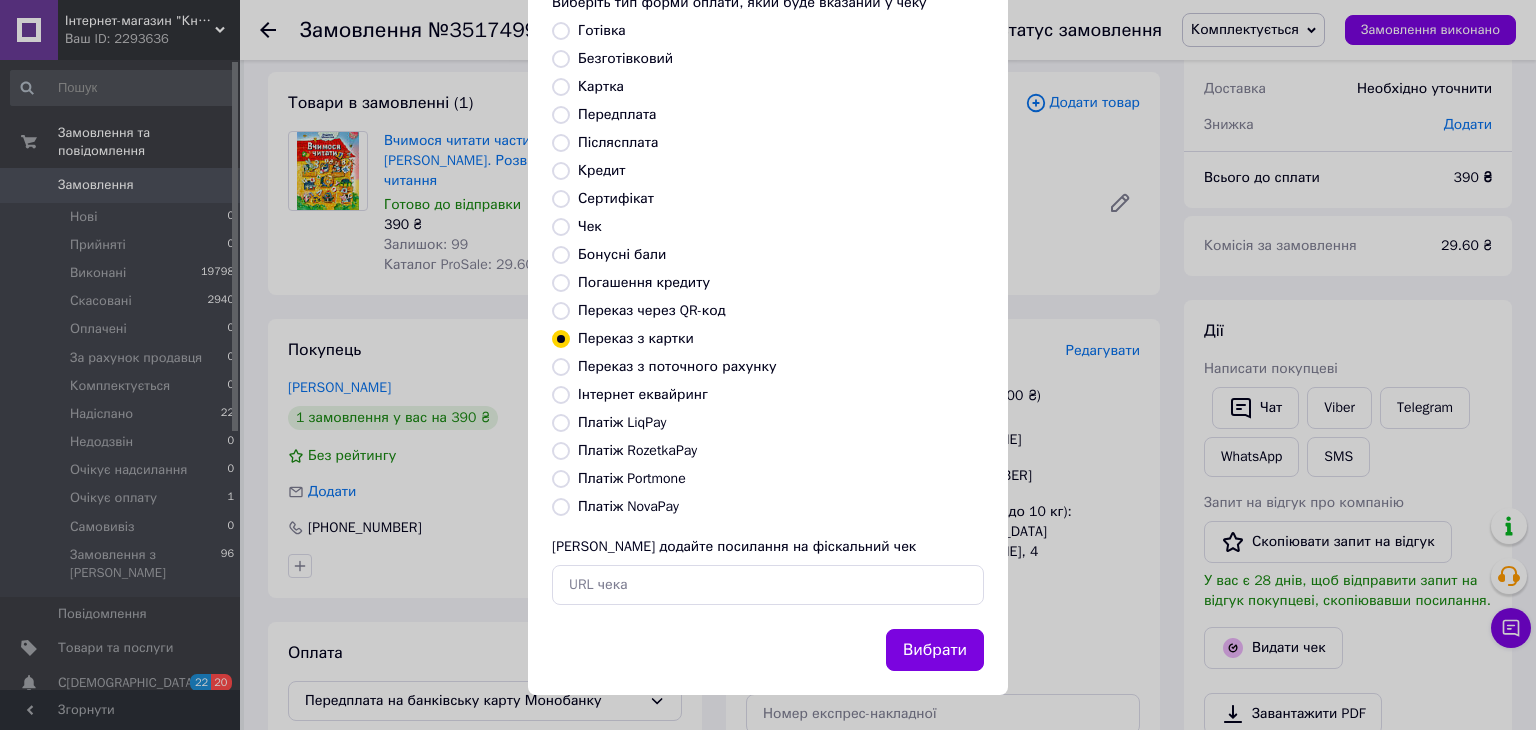 click on "Вибрати" at bounding box center [935, 650] 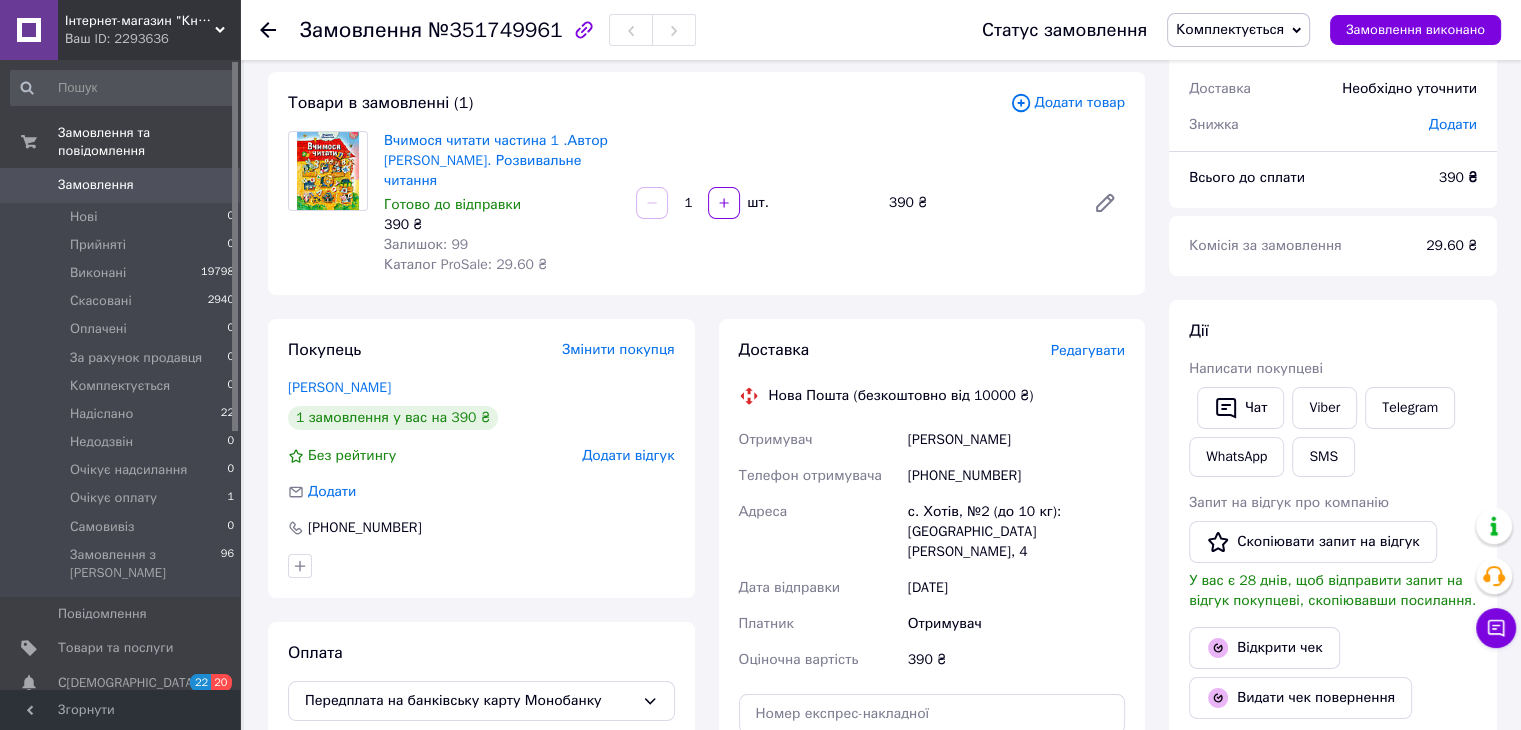 click on "Редагувати" at bounding box center [1088, 350] 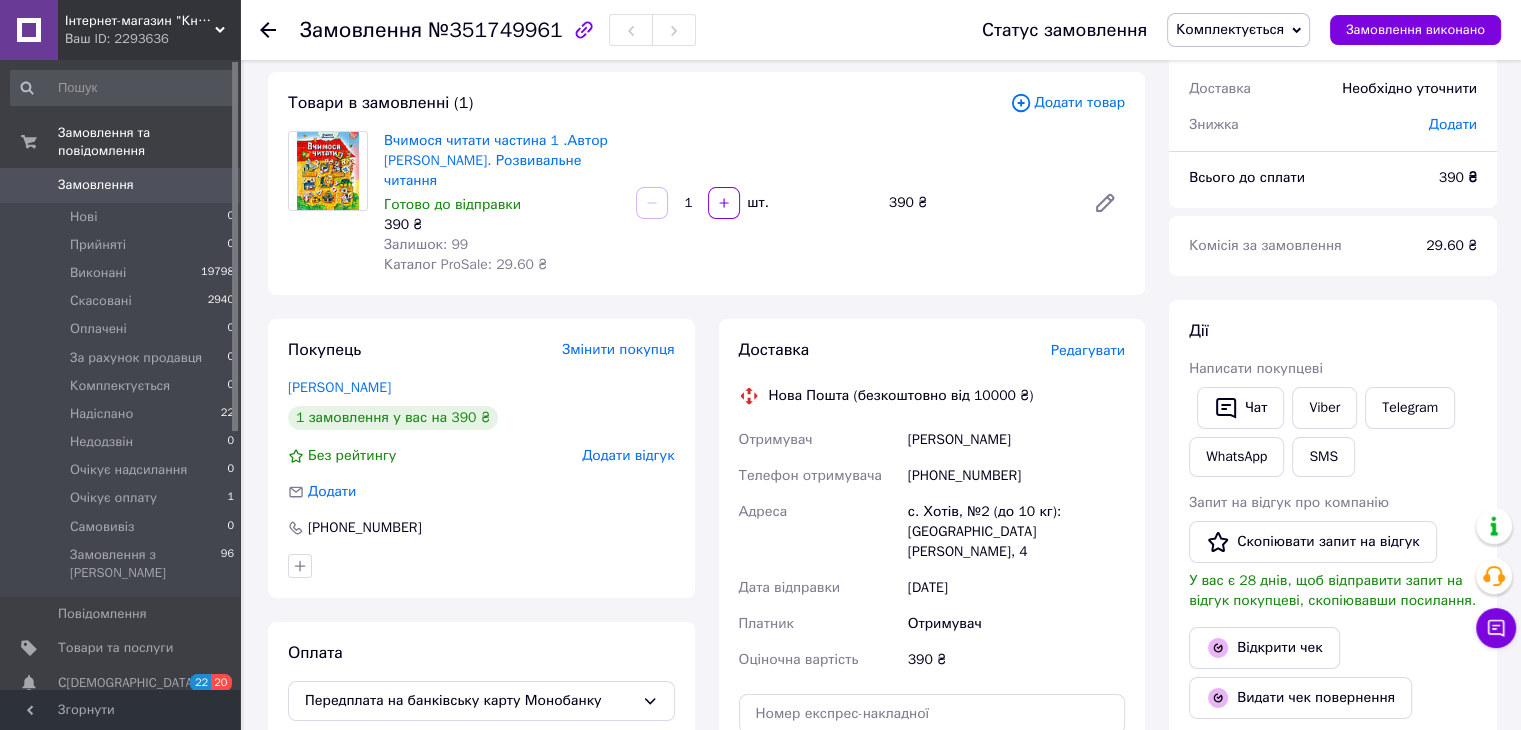 click on "Редагувати" at bounding box center (1088, 350) 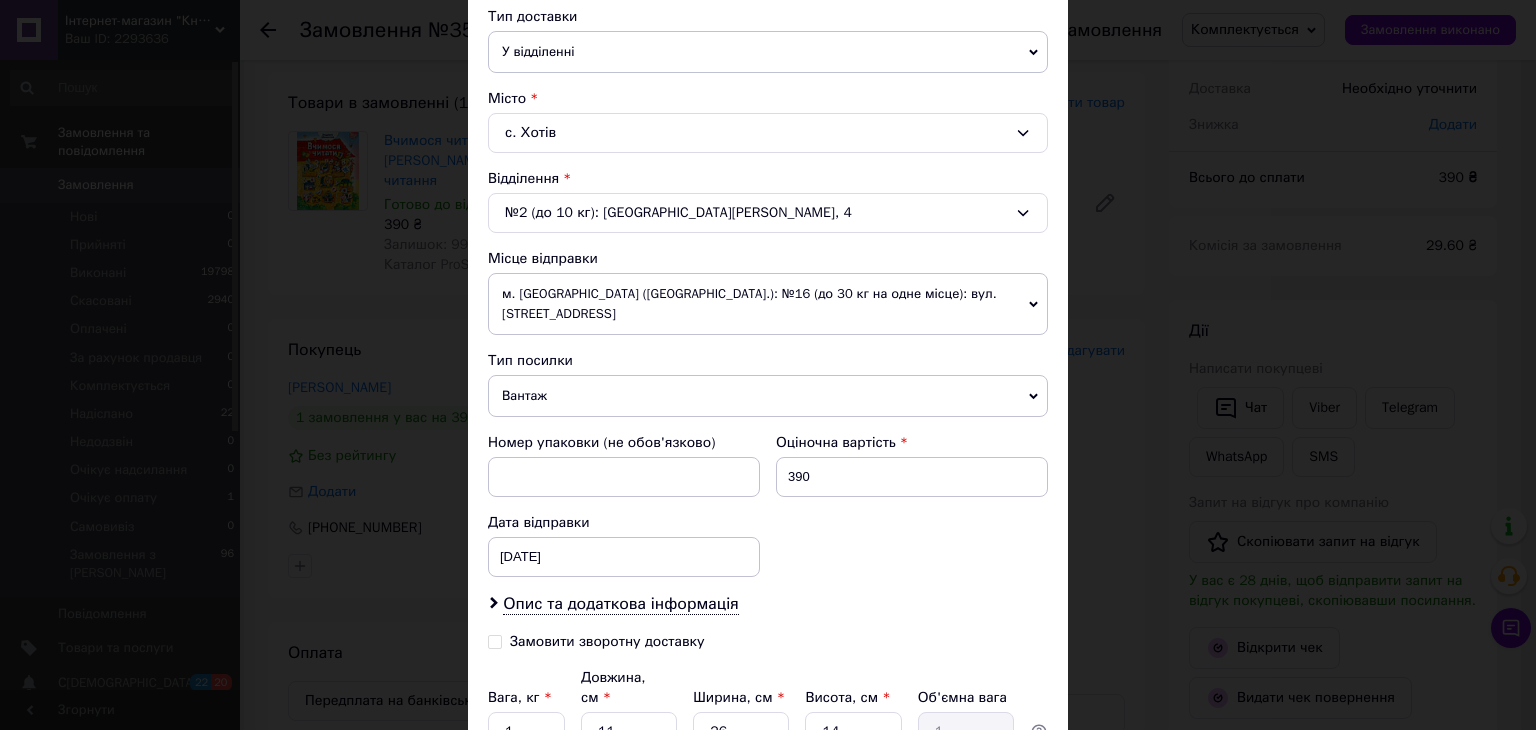 scroll, scrollTop: 500, scrollLeft: 0, axis: vertical 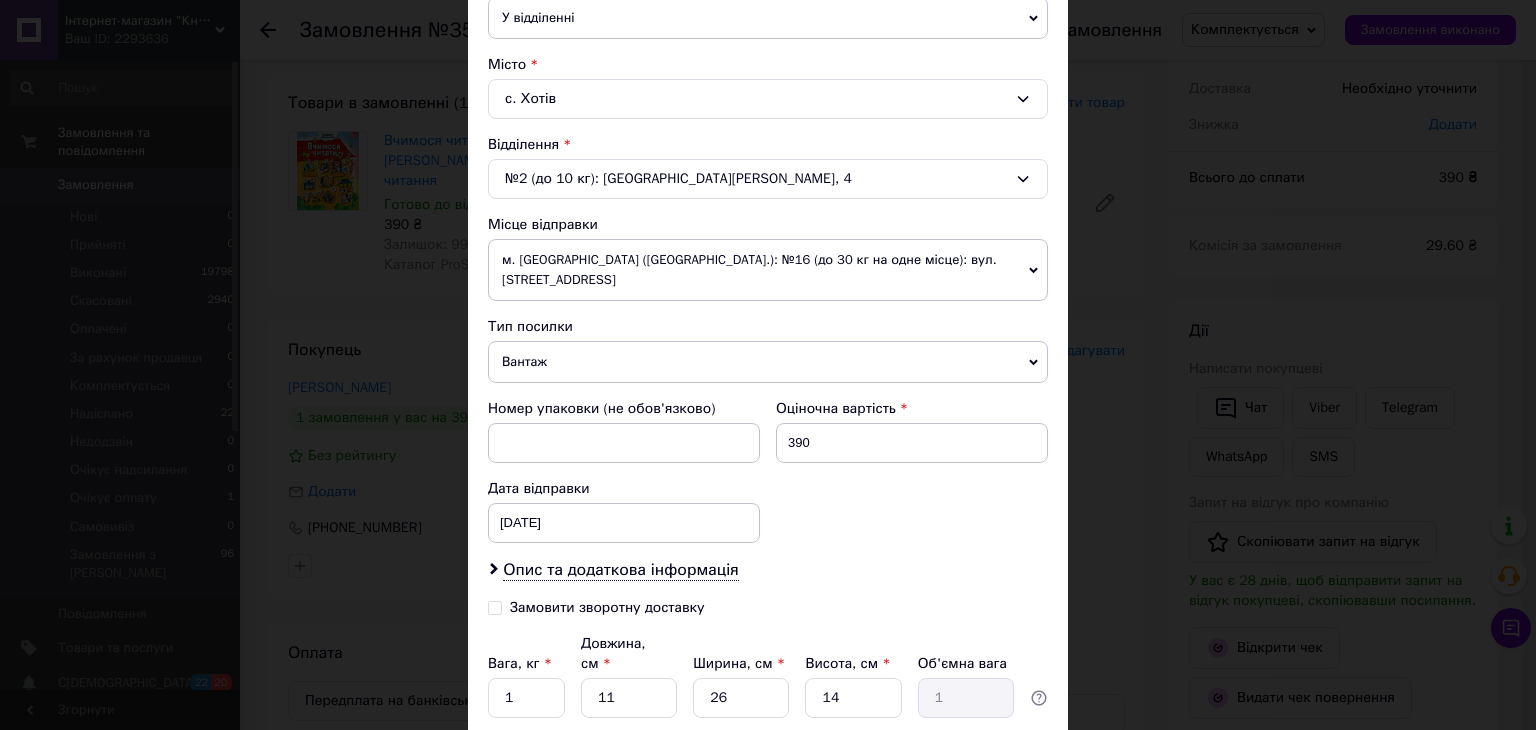 click on "Вантаж" at bounding box center (768, 362) 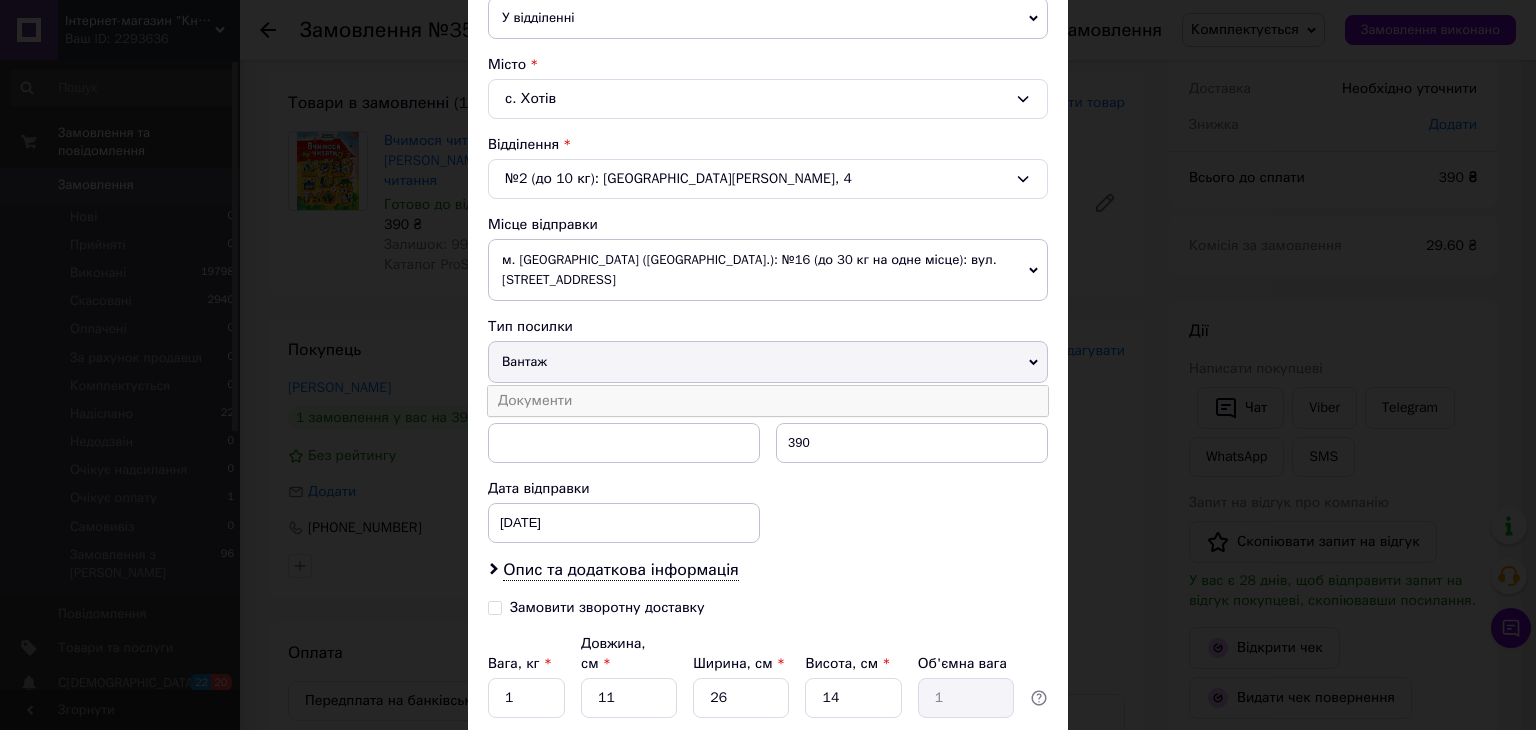 click on "Документи" at bounding box center (768, 401) 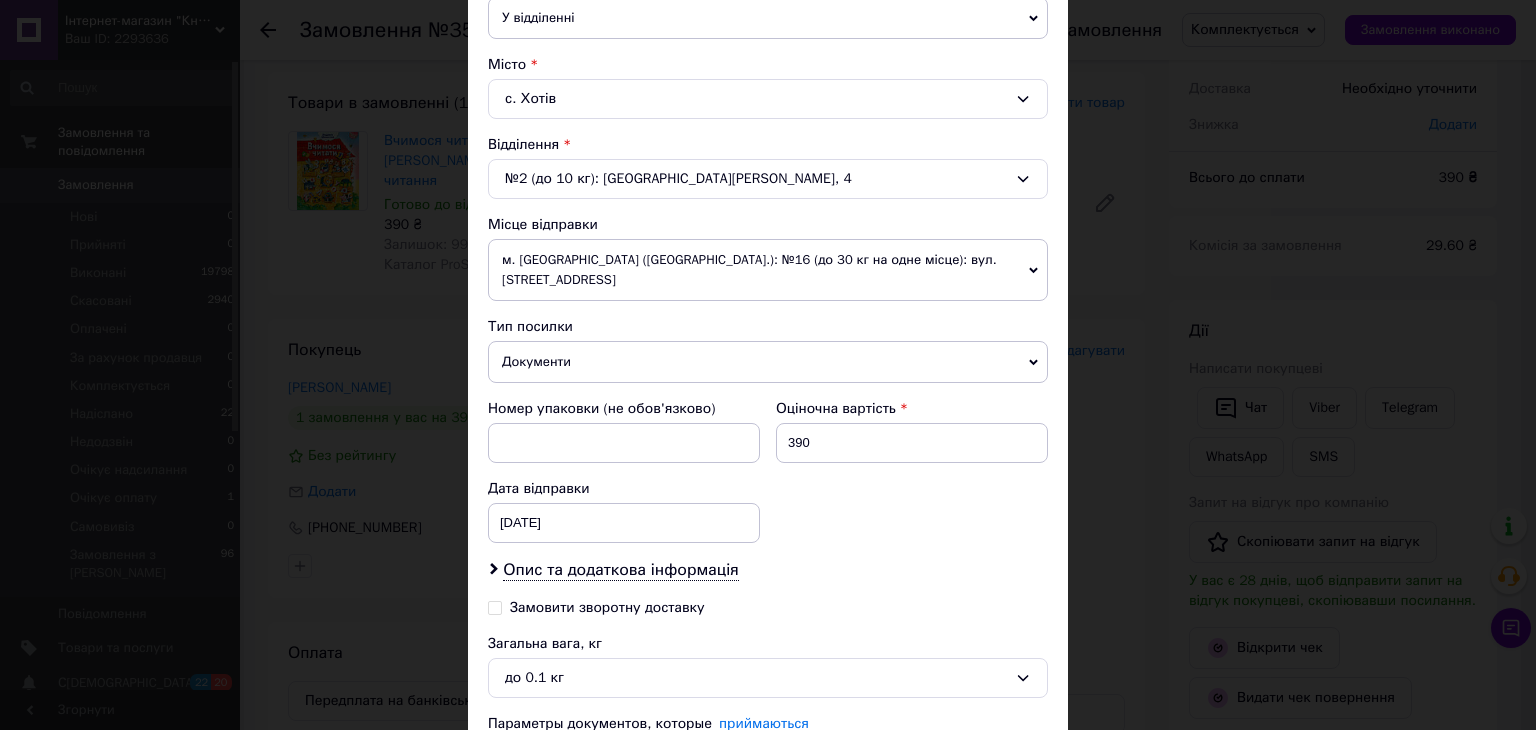 scroll, scrollTop: 648, scrollLeft: 0, axis: vertical 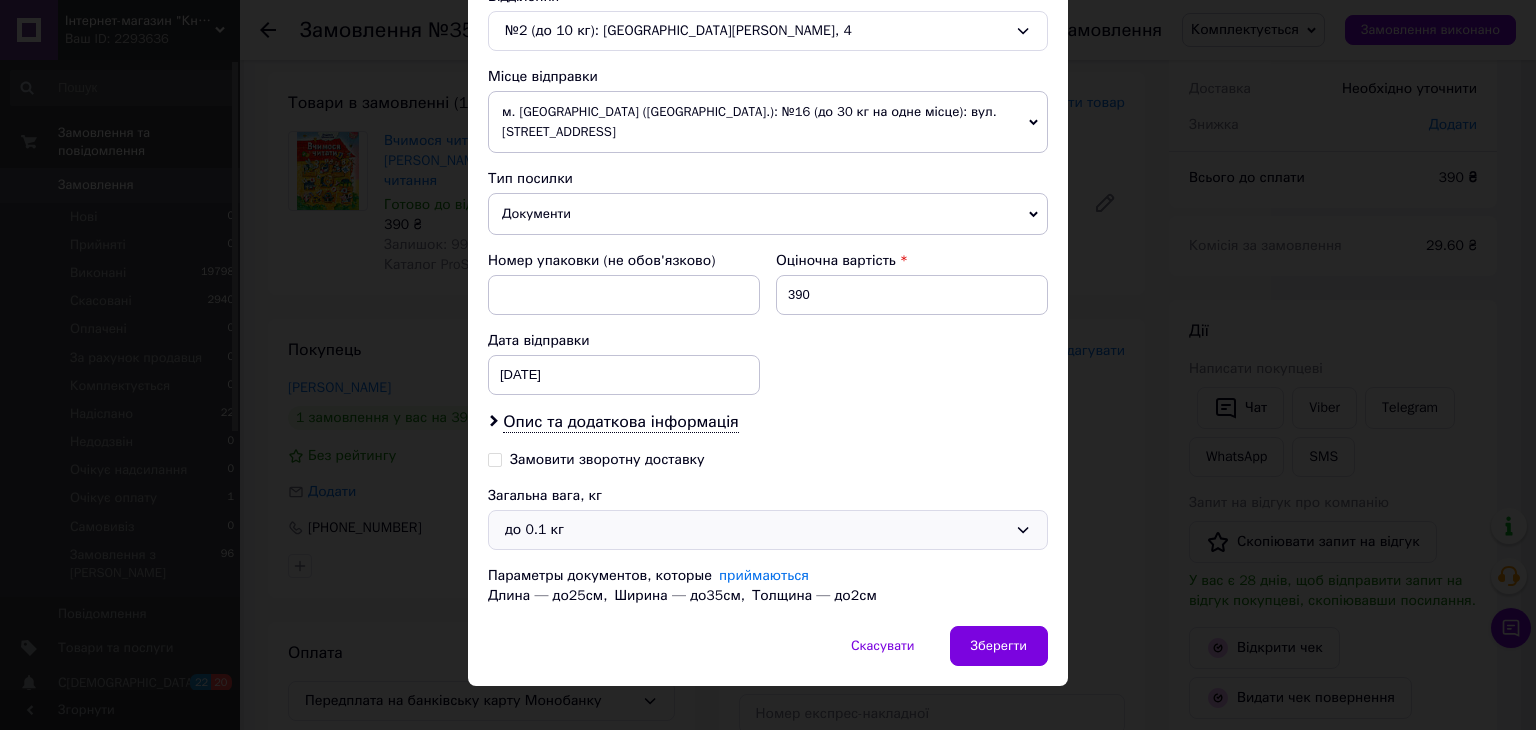 click on "до 0.1 кг" at bounding box center [756, 530] 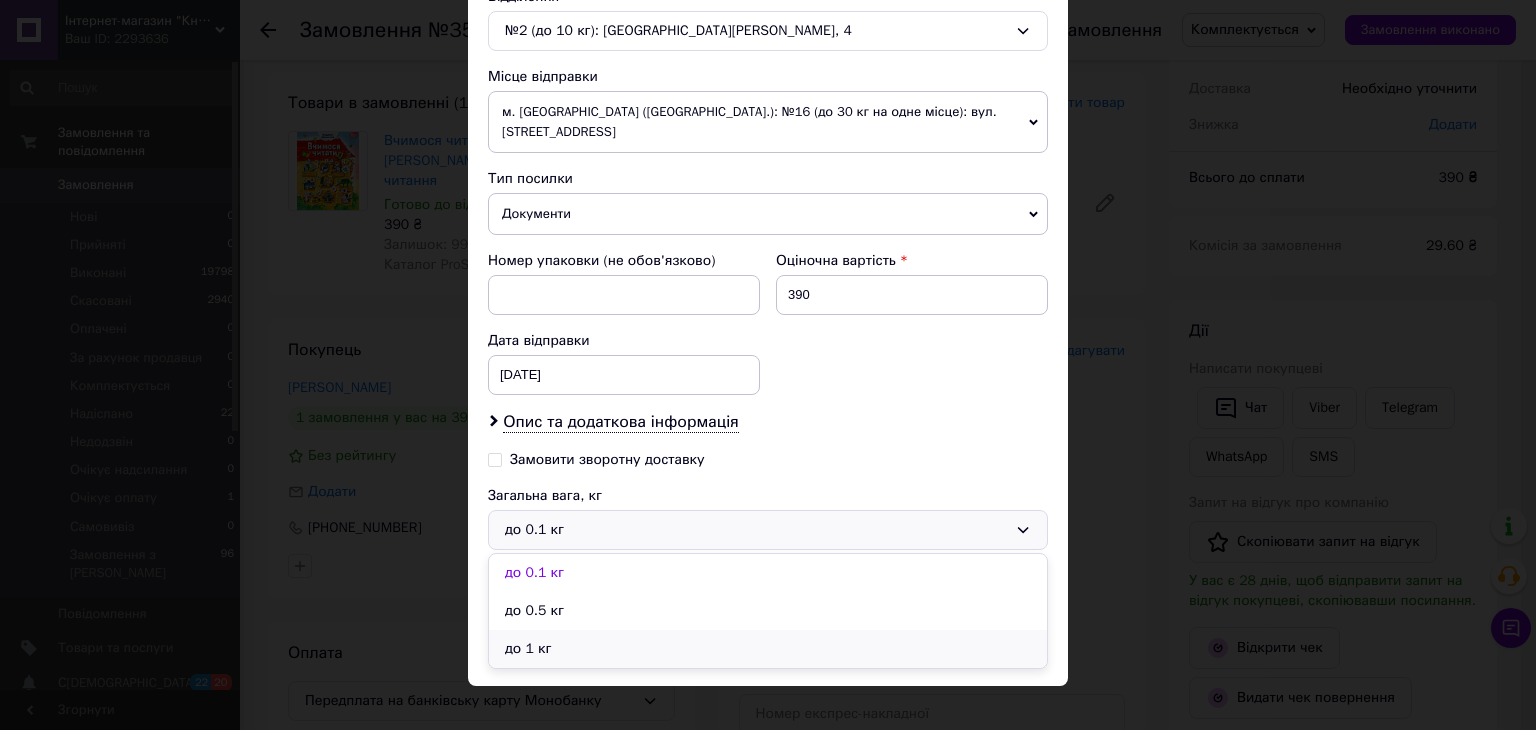 click on "до 1 кг" at bounding box center (768, 649) 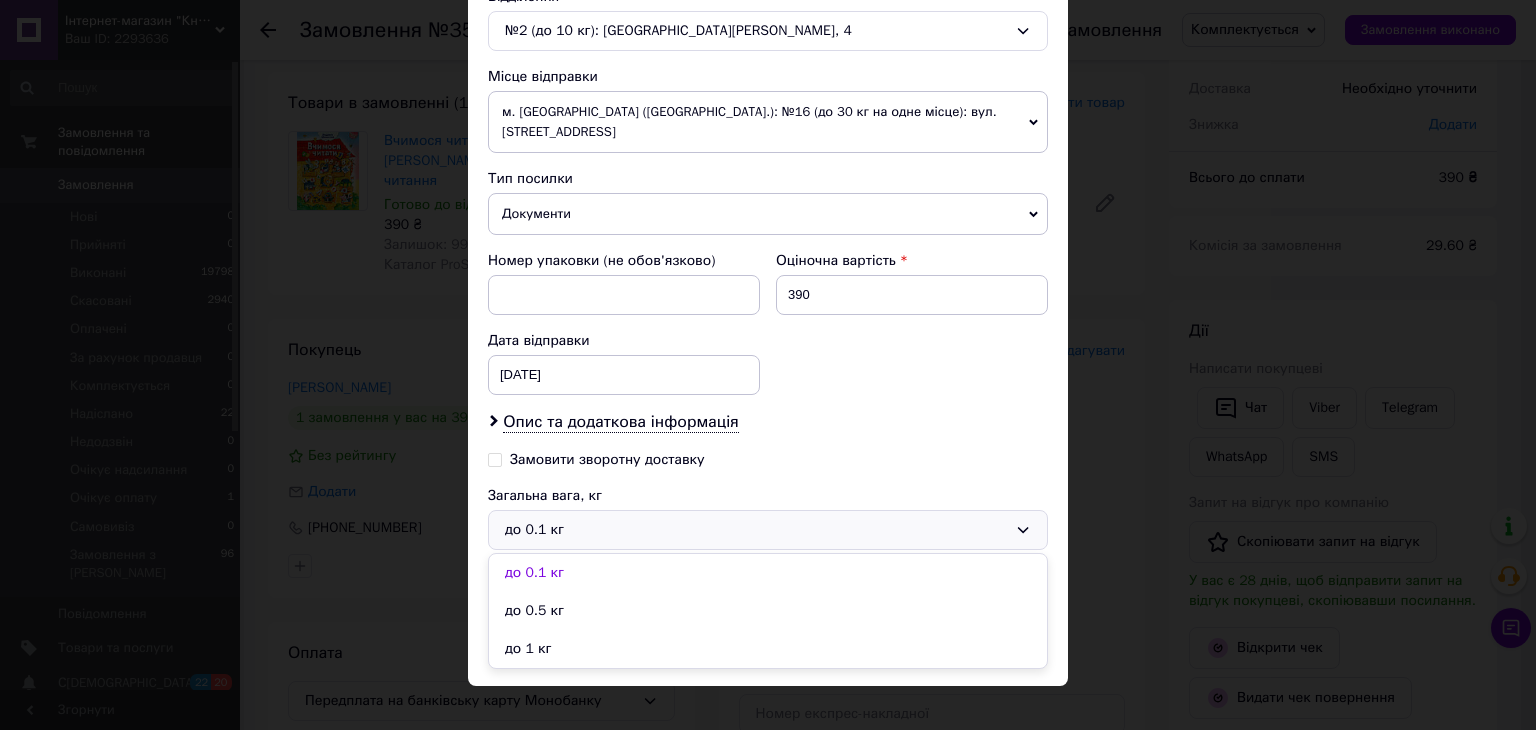 click on "Скасувати   Зберегти" at bounding box center (768, 656) 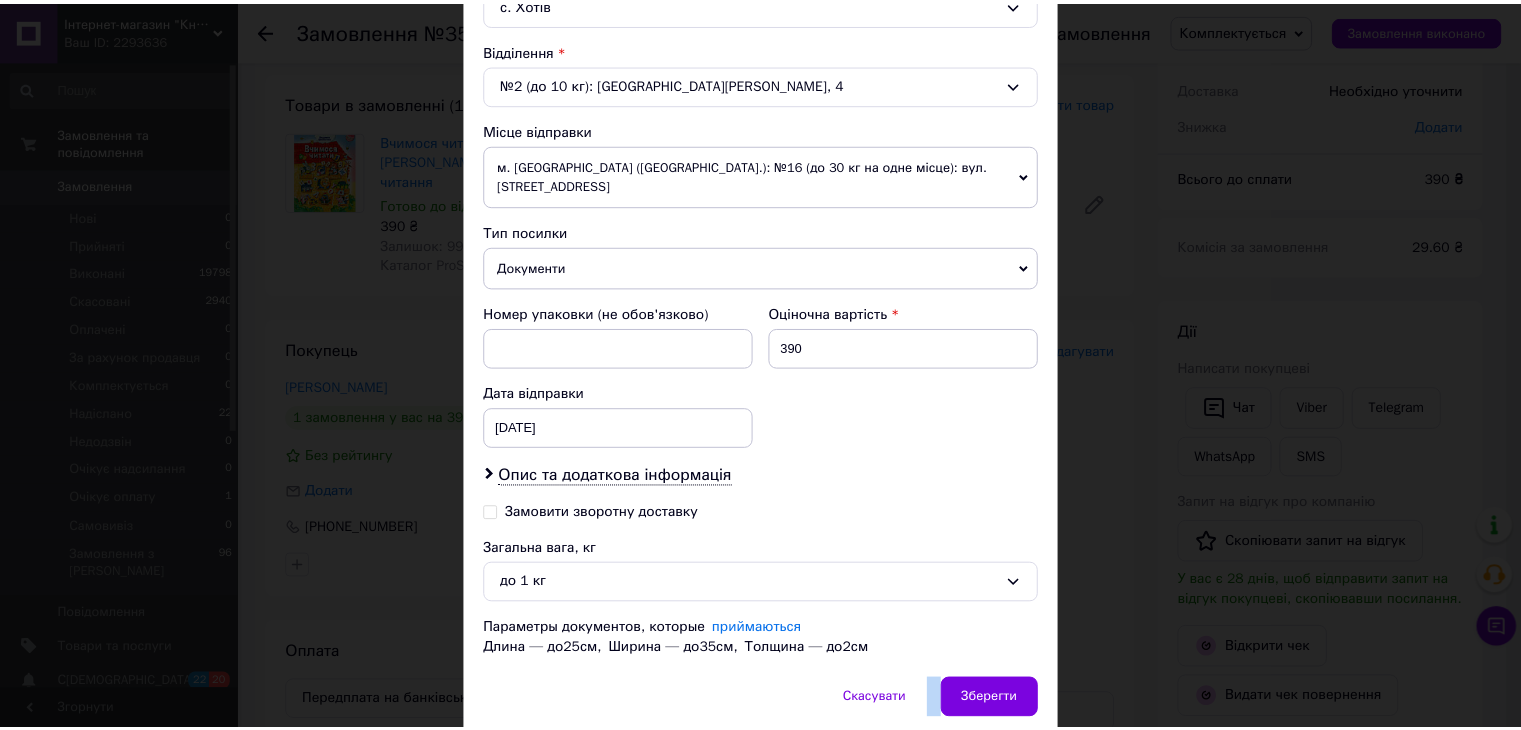 scroll, scrollTop: 648, scrollLeft: 0, axis: vertical 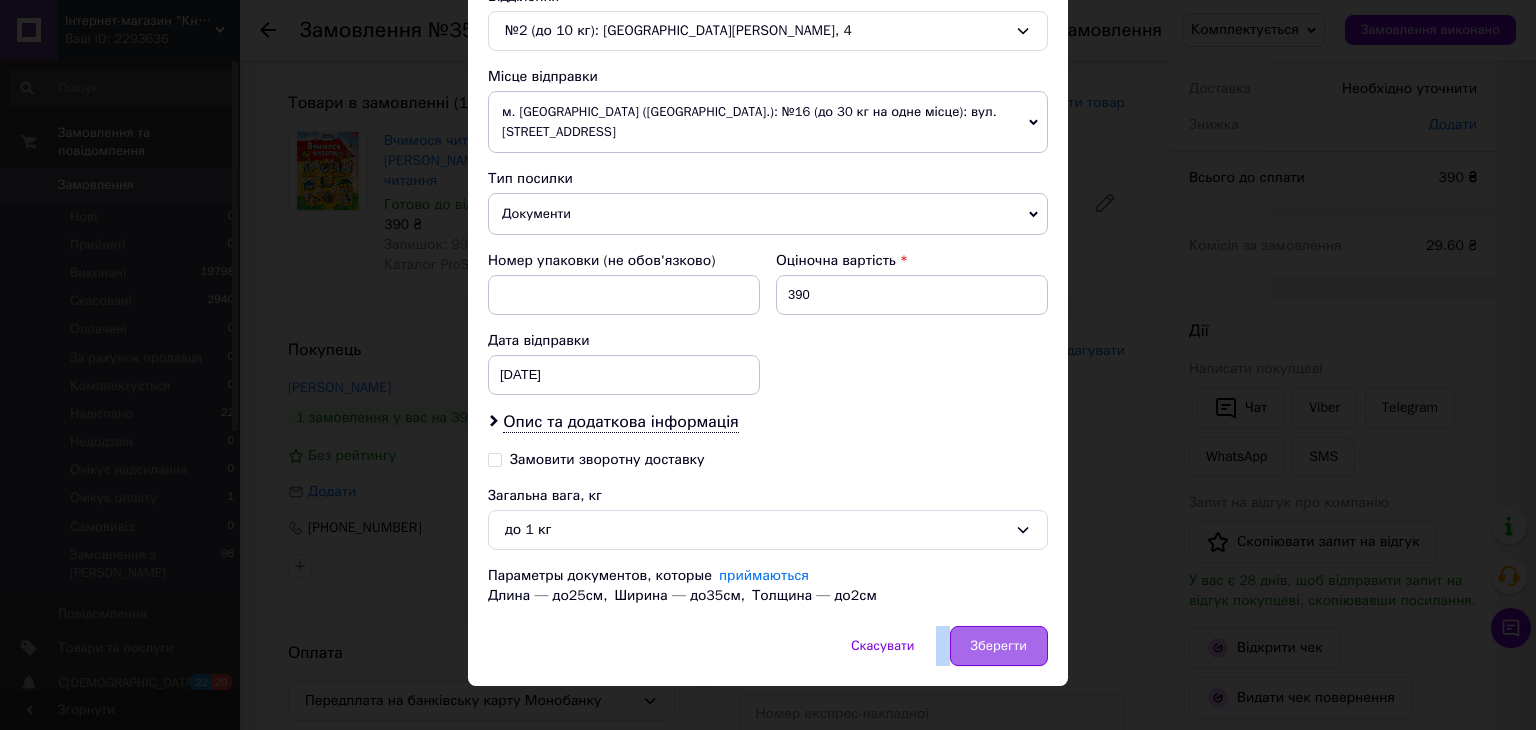 click on "Зберегти" at bounding box center [999, 646] 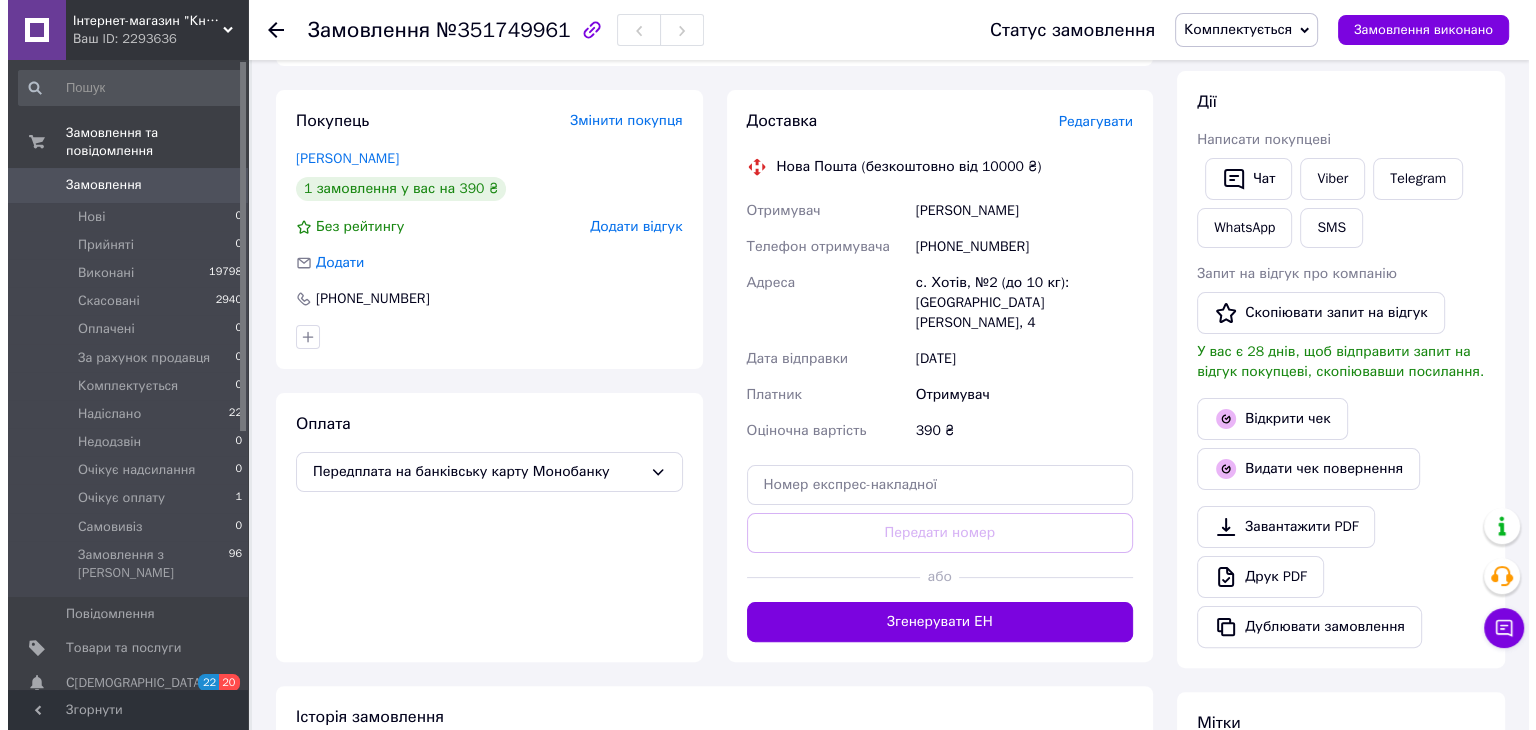 scroll, scrollTop: 200, scrollLeft: 0, axis: vertical 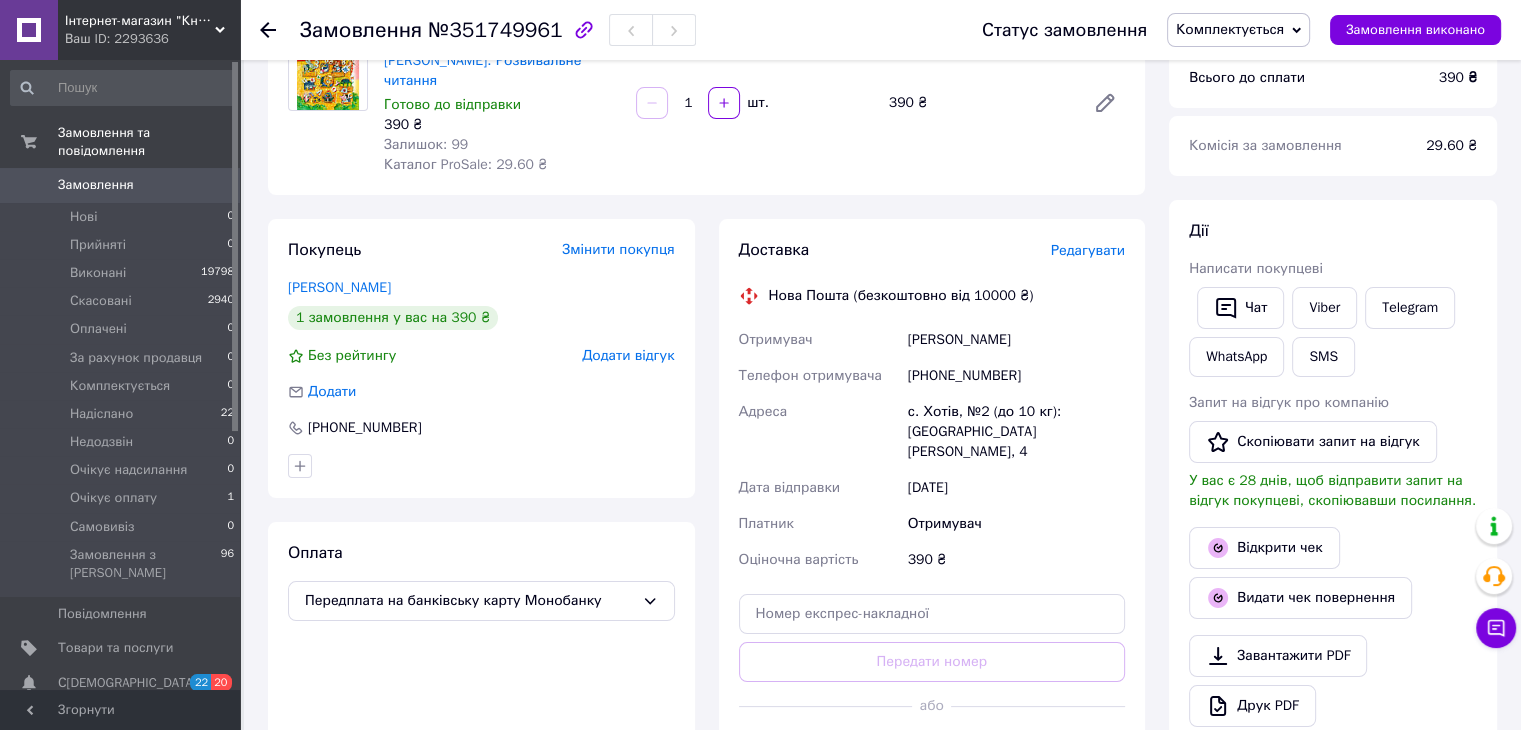 click on "Редагувати" at bounding box center (1088, 250) 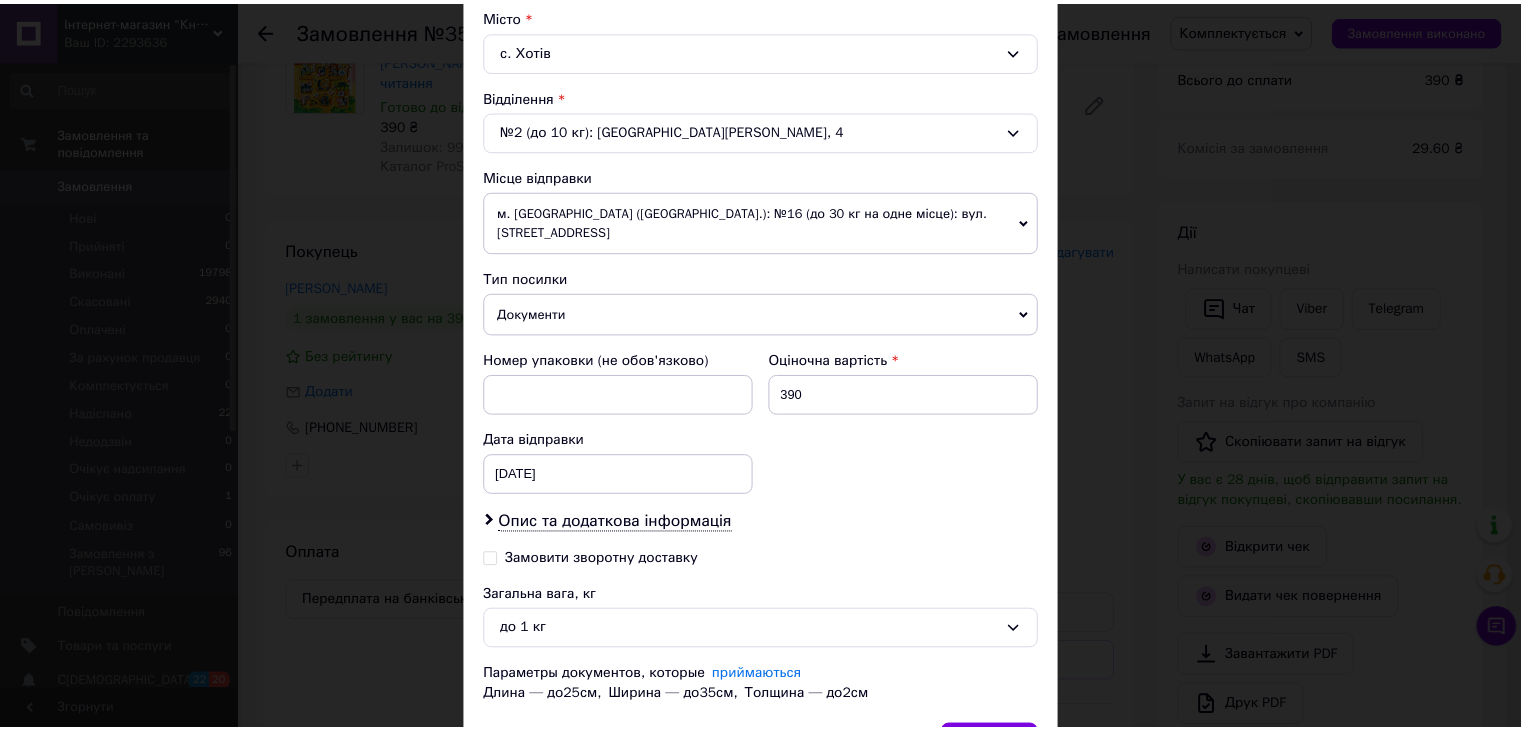 scroll, scrollTop: 648, scrollLeft: 0, axis: vertical 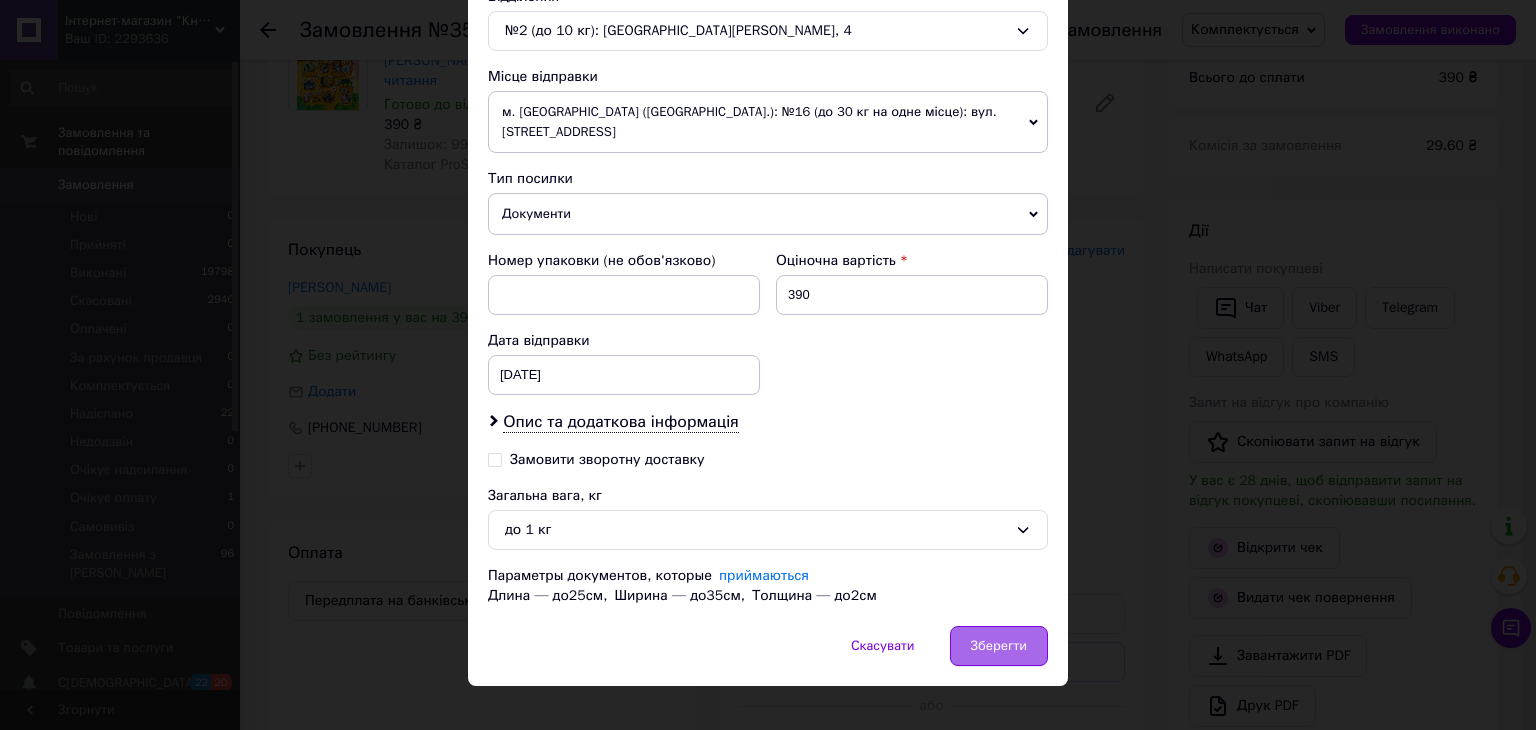 click on "Зберегти" at bounding box center [999, 646] 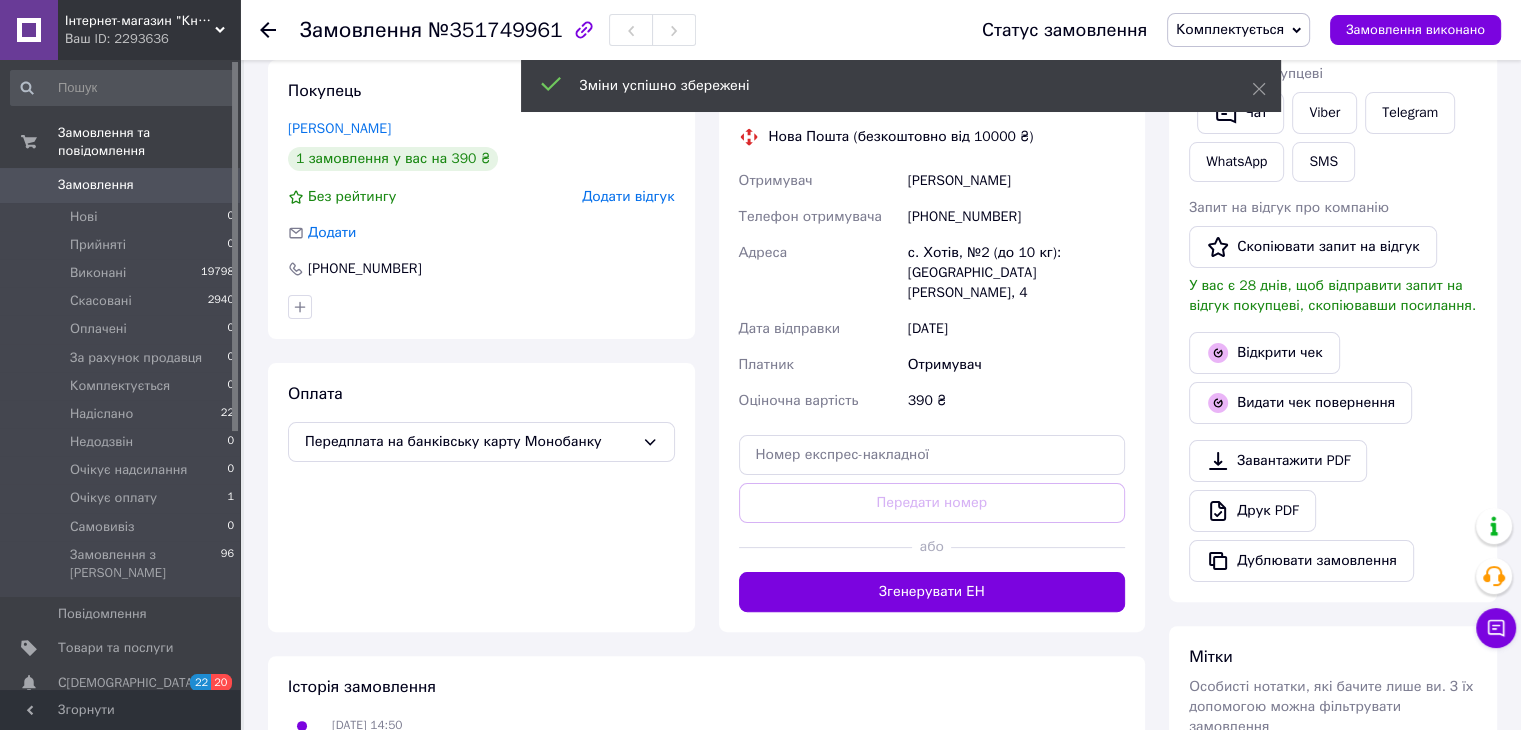 scroll, scrollTop: 300, scrollLeft: 0, axis: vertical 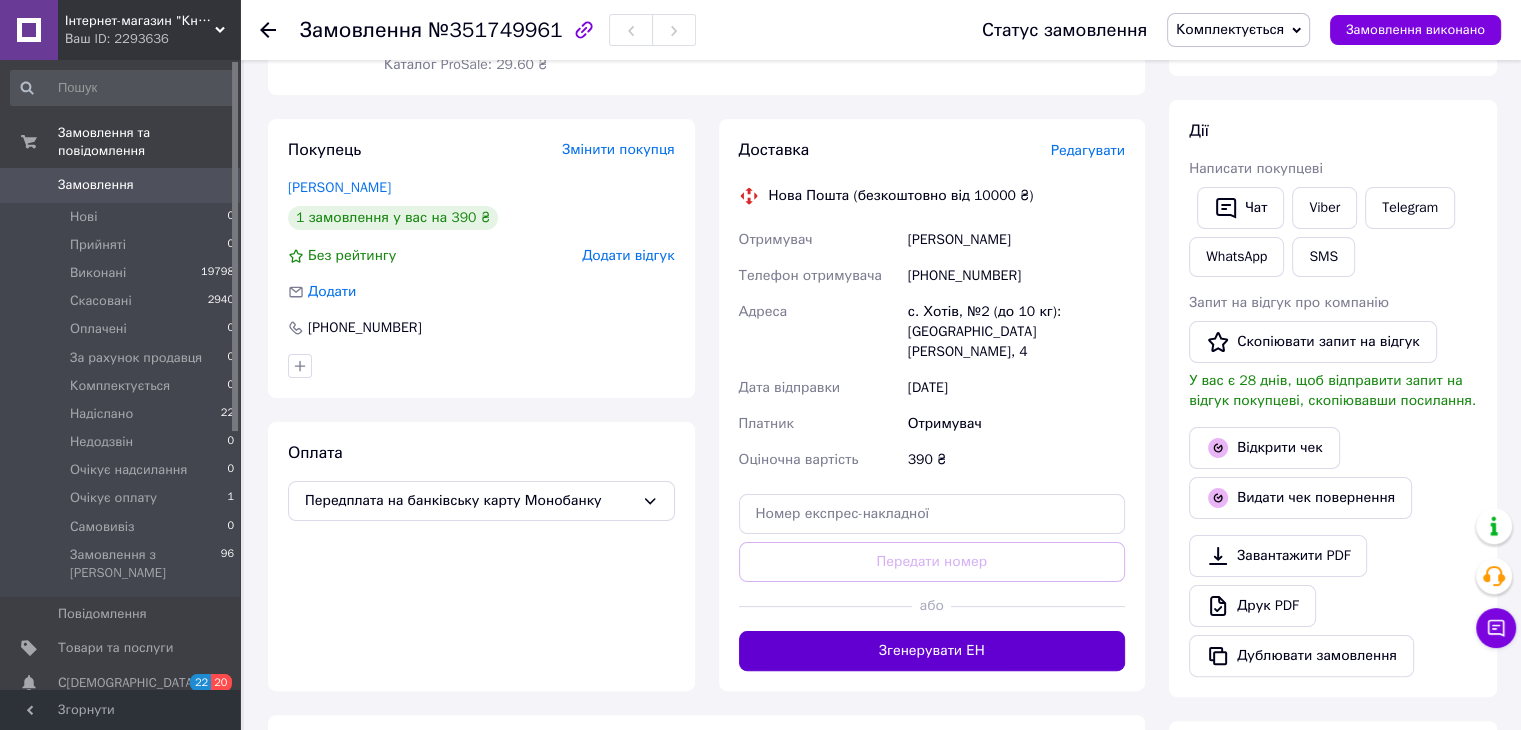click on "Згенерувати ЕН" at bounding box center (932, 651) 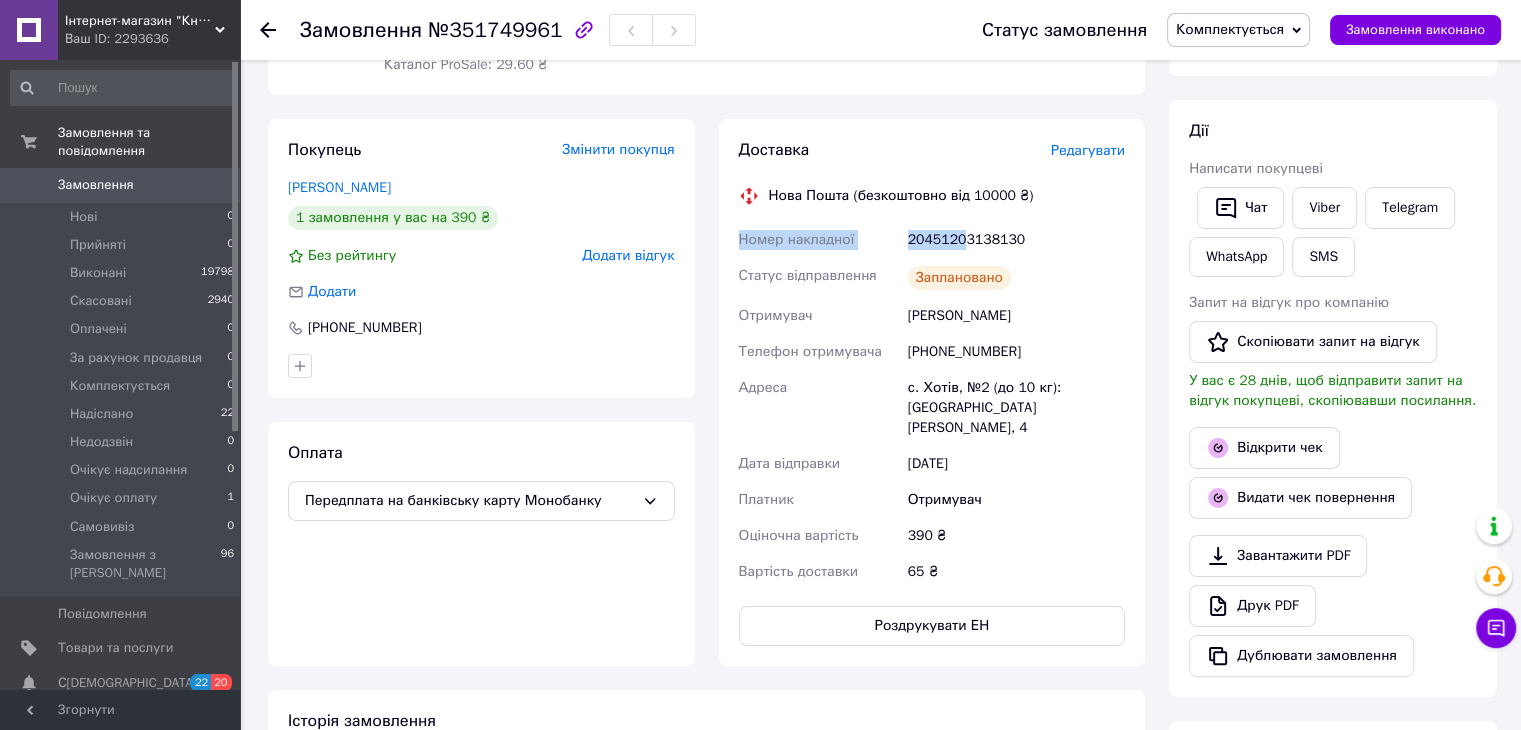 drag, startPoint x: 739, startPoint y: 242, endPoint x: 960, endPoint y: 249, distance: 221.11082 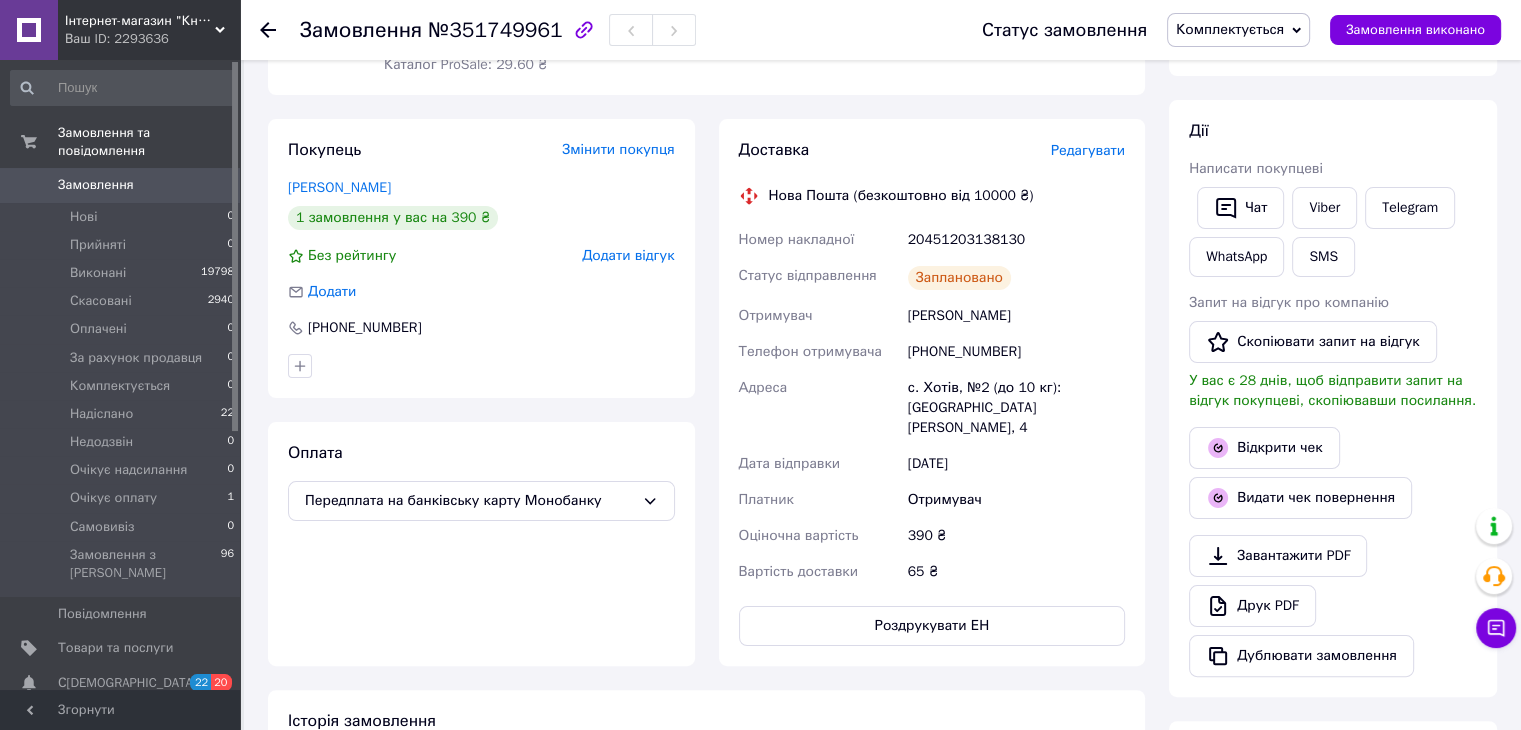 click on "20451203138130" at bounding box center [1016, 240] 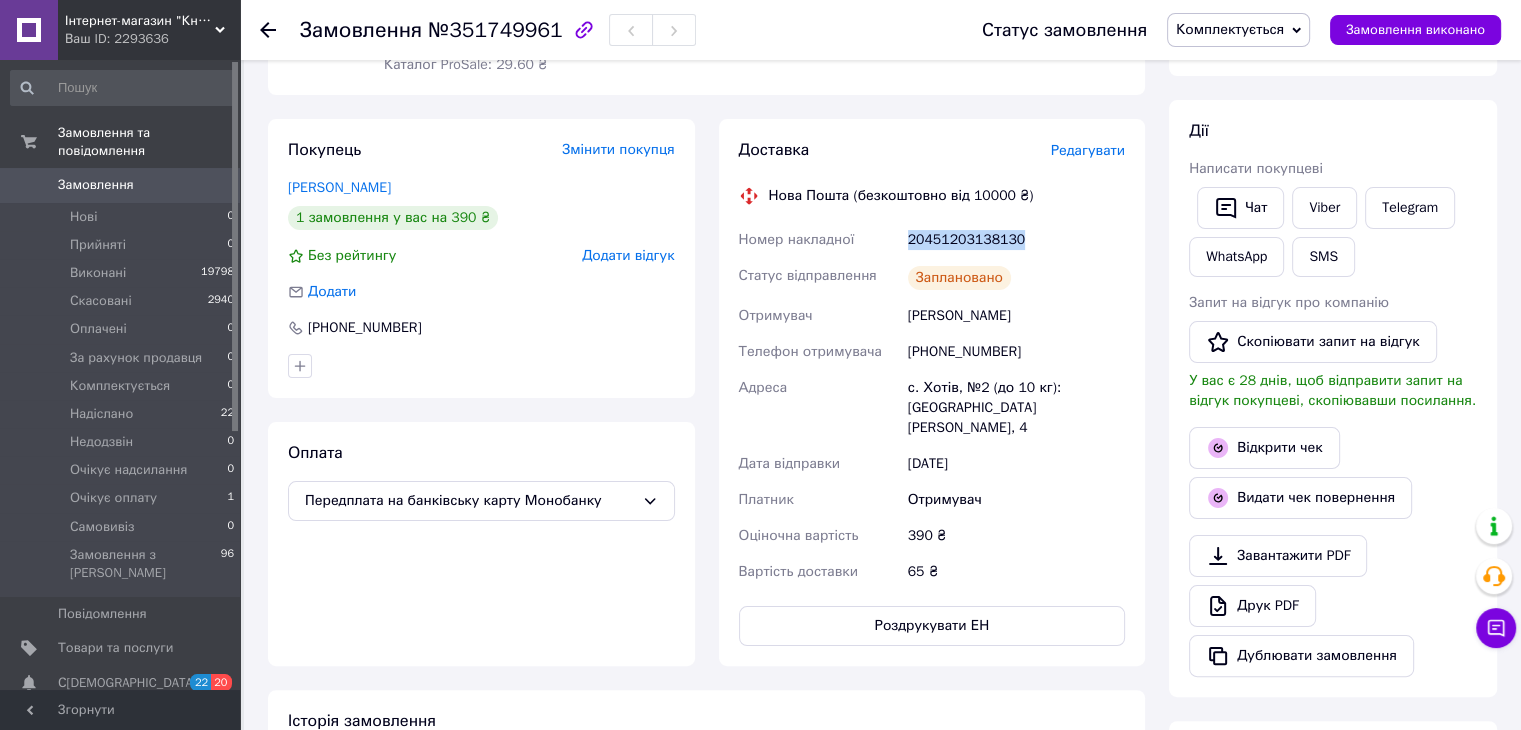 click on "20451203138130" at bounding box center (1016, 240) 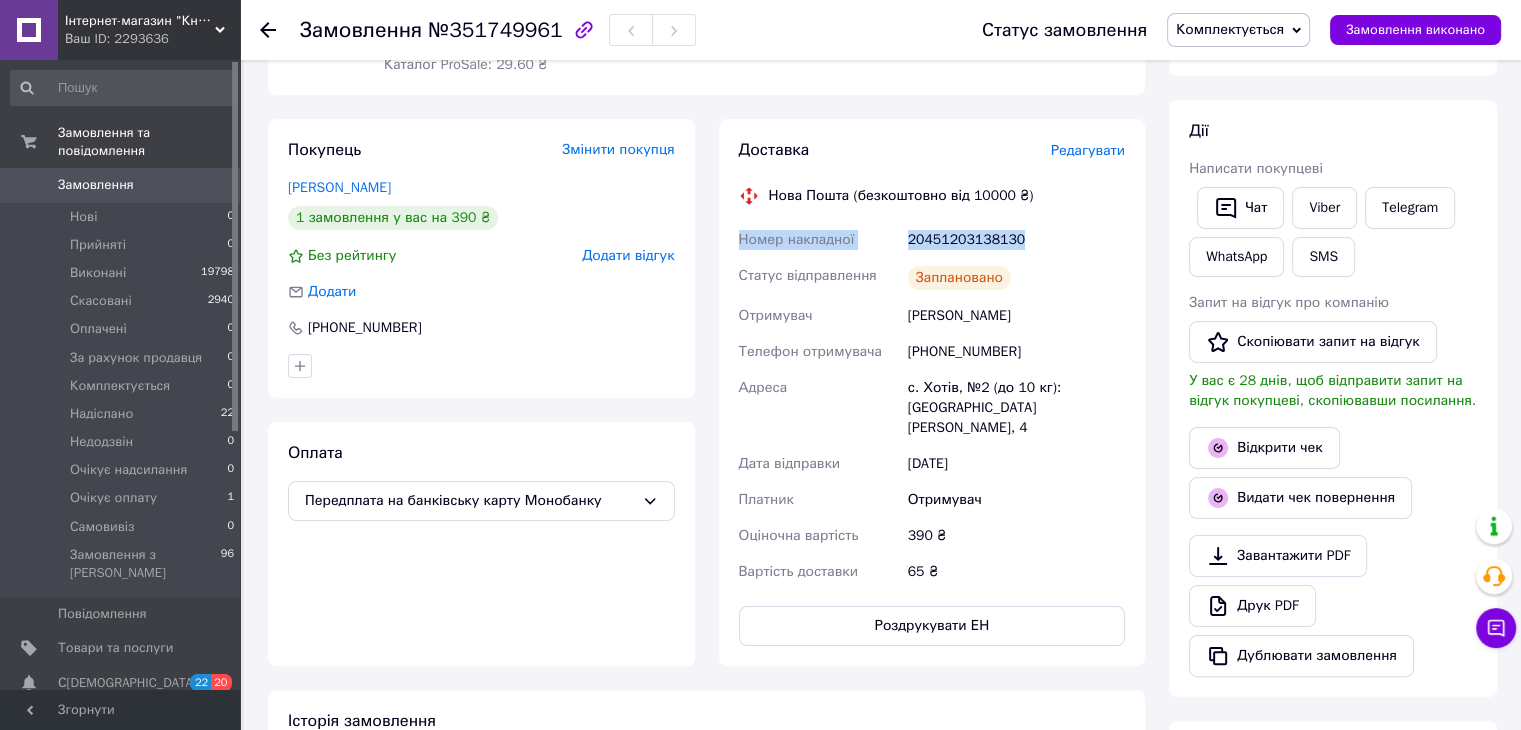 drag, startPoint x: 739, startPoint y: 238, endPoint x: 1010, endPoint y: 229, distance: 271.1494 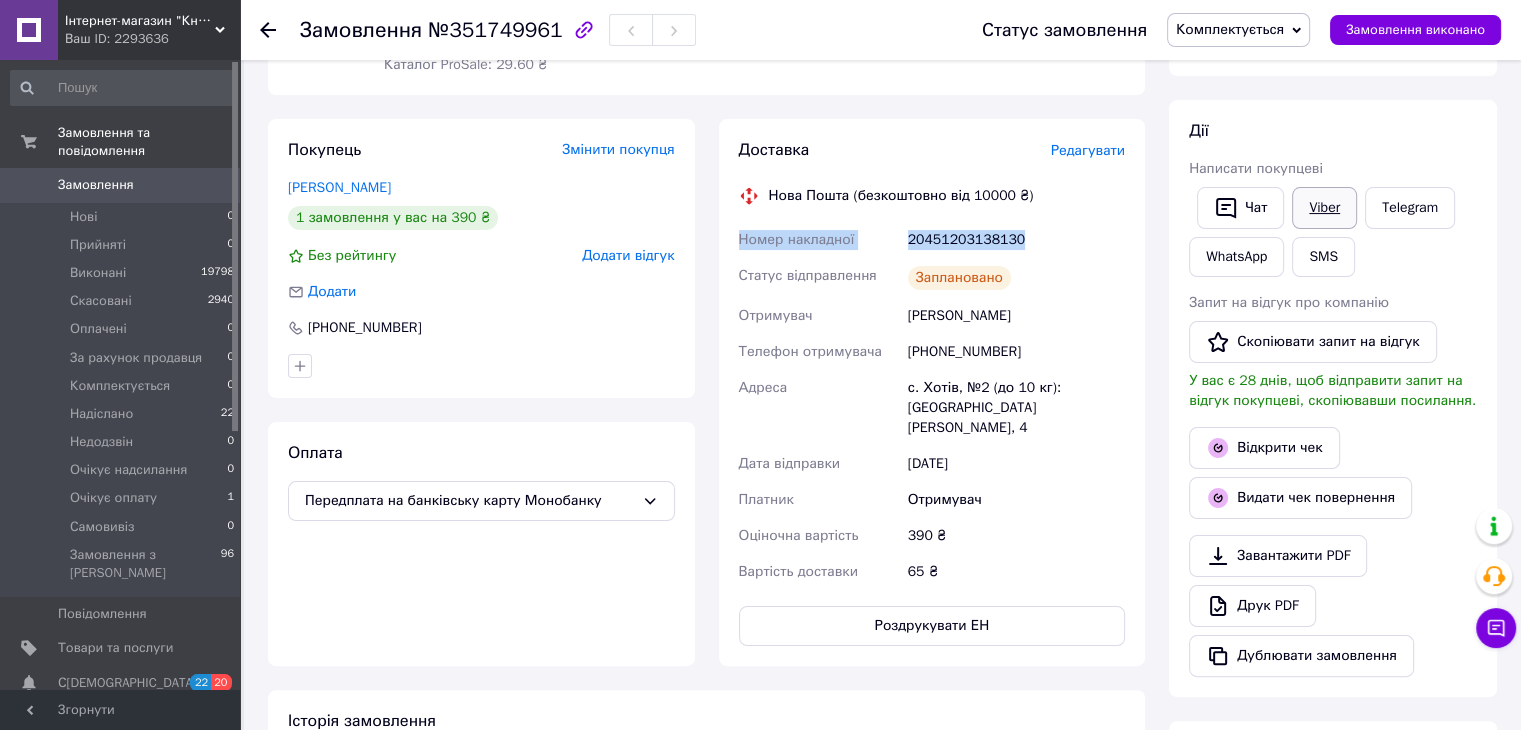 click on "Viber" at bounding box center (1324, 208) 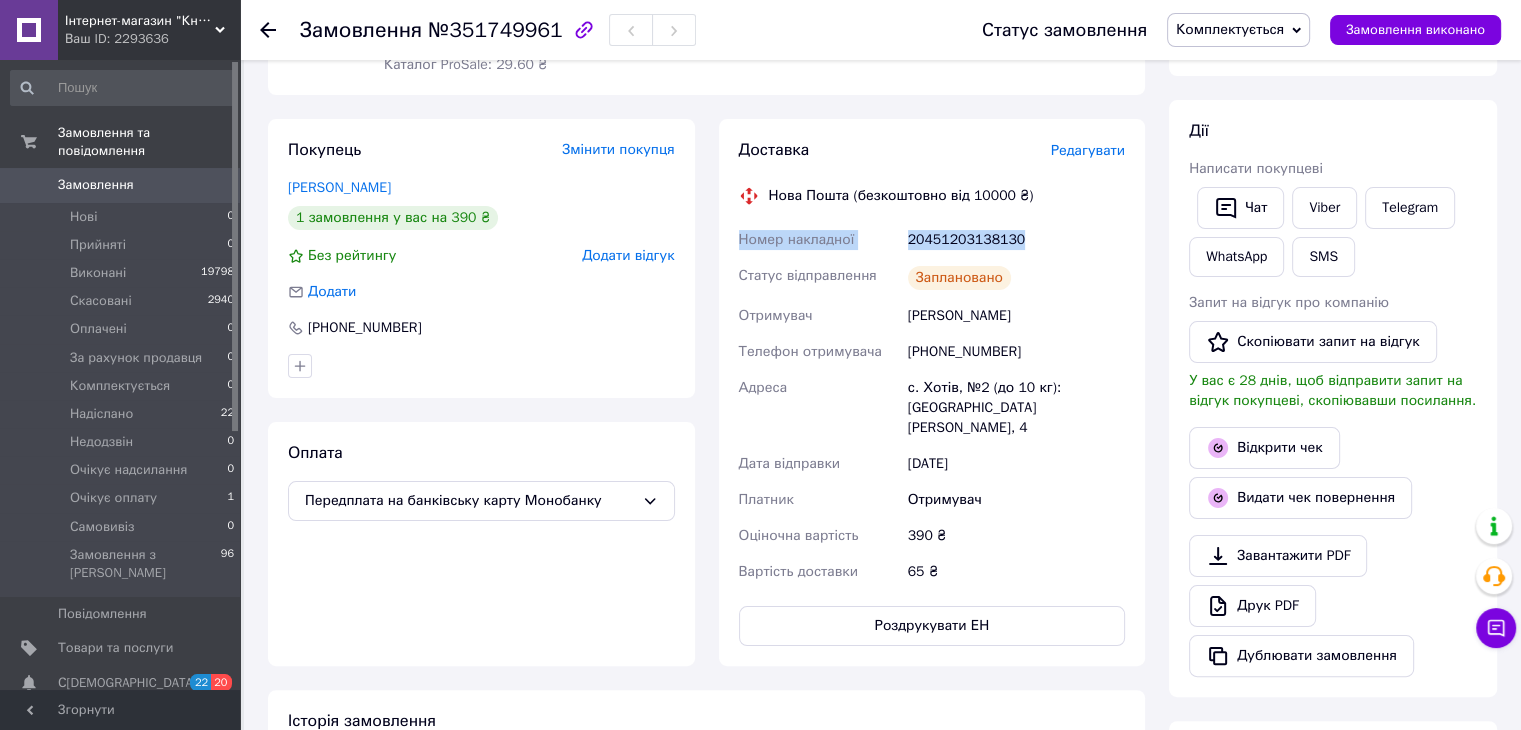 click on "Історія замовлення" at bounding box center (706, 721) 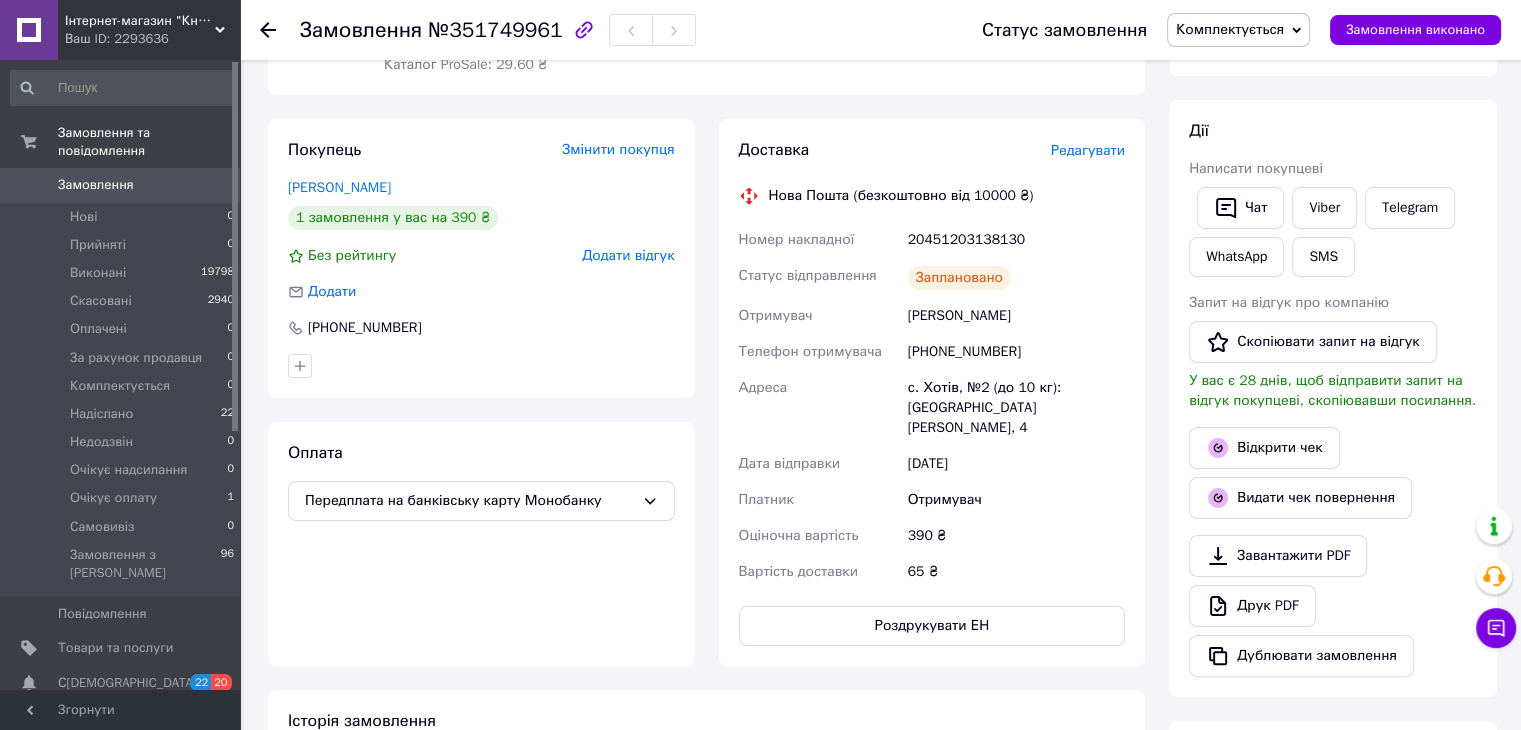 click on "Історія замовлення" at bounding box center [706, 721] 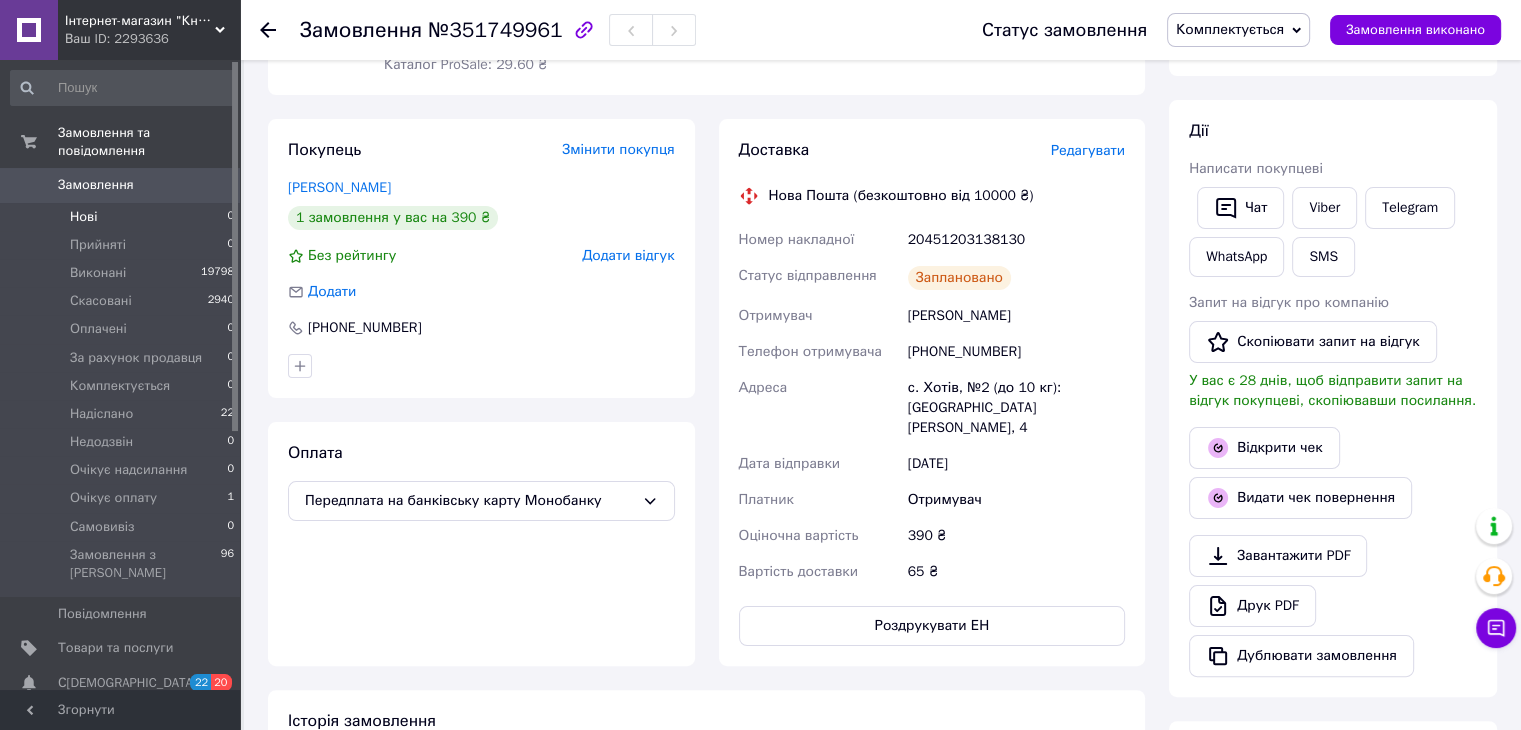 click on "Нові 0" at bounding box center [123, 217] 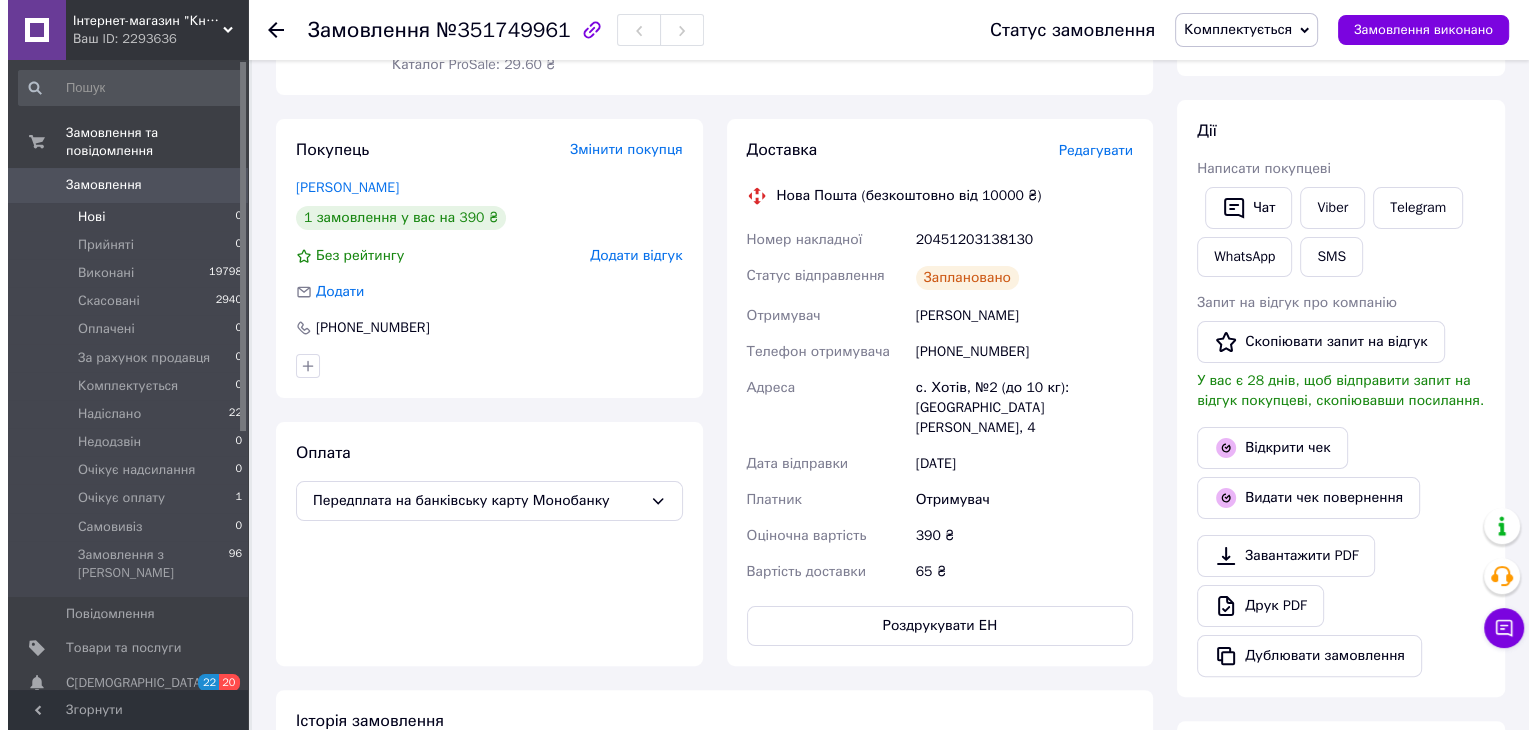 scroll, scrollTop: 0, scrollLeft: 0, axis: both 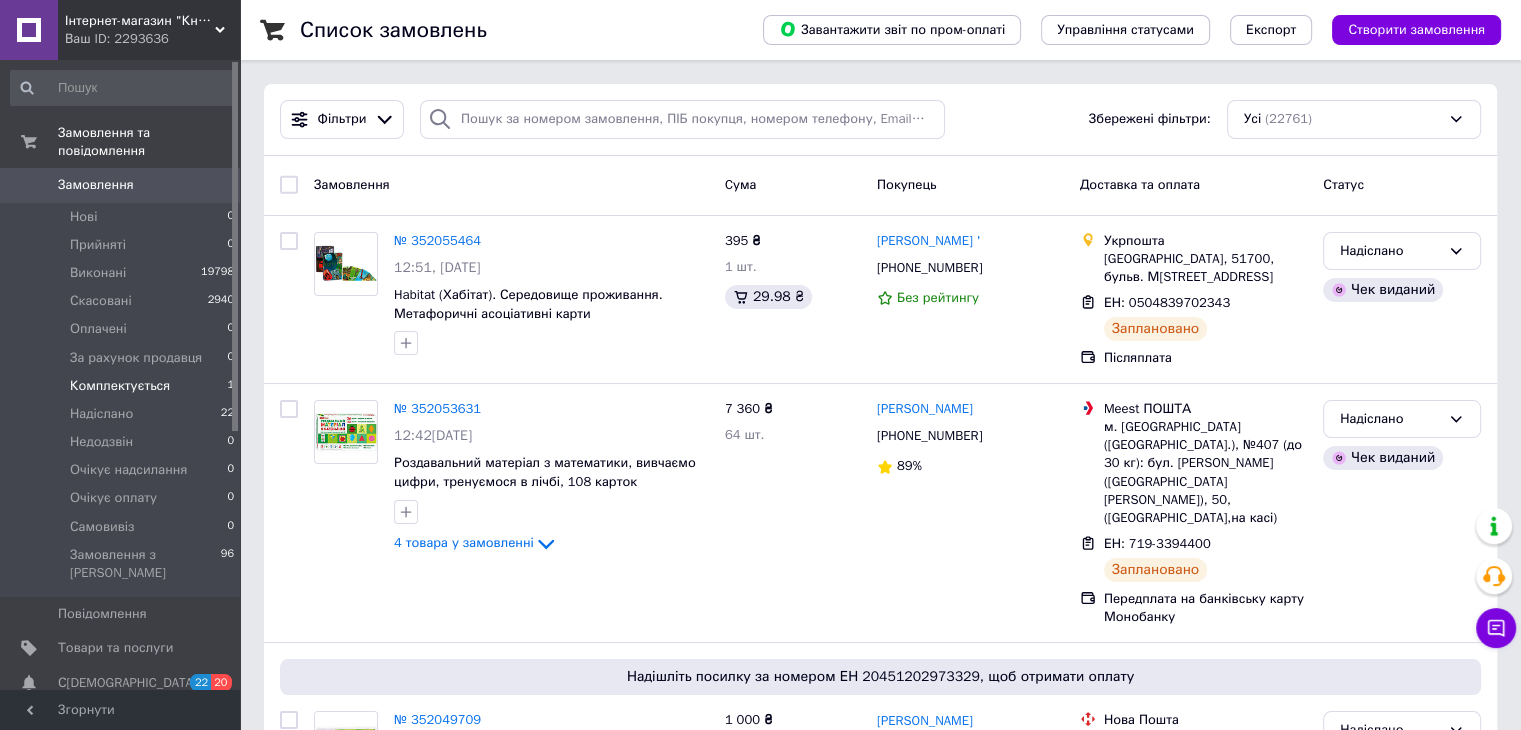 click on "Комплектується" at bounding box center [120, 386] 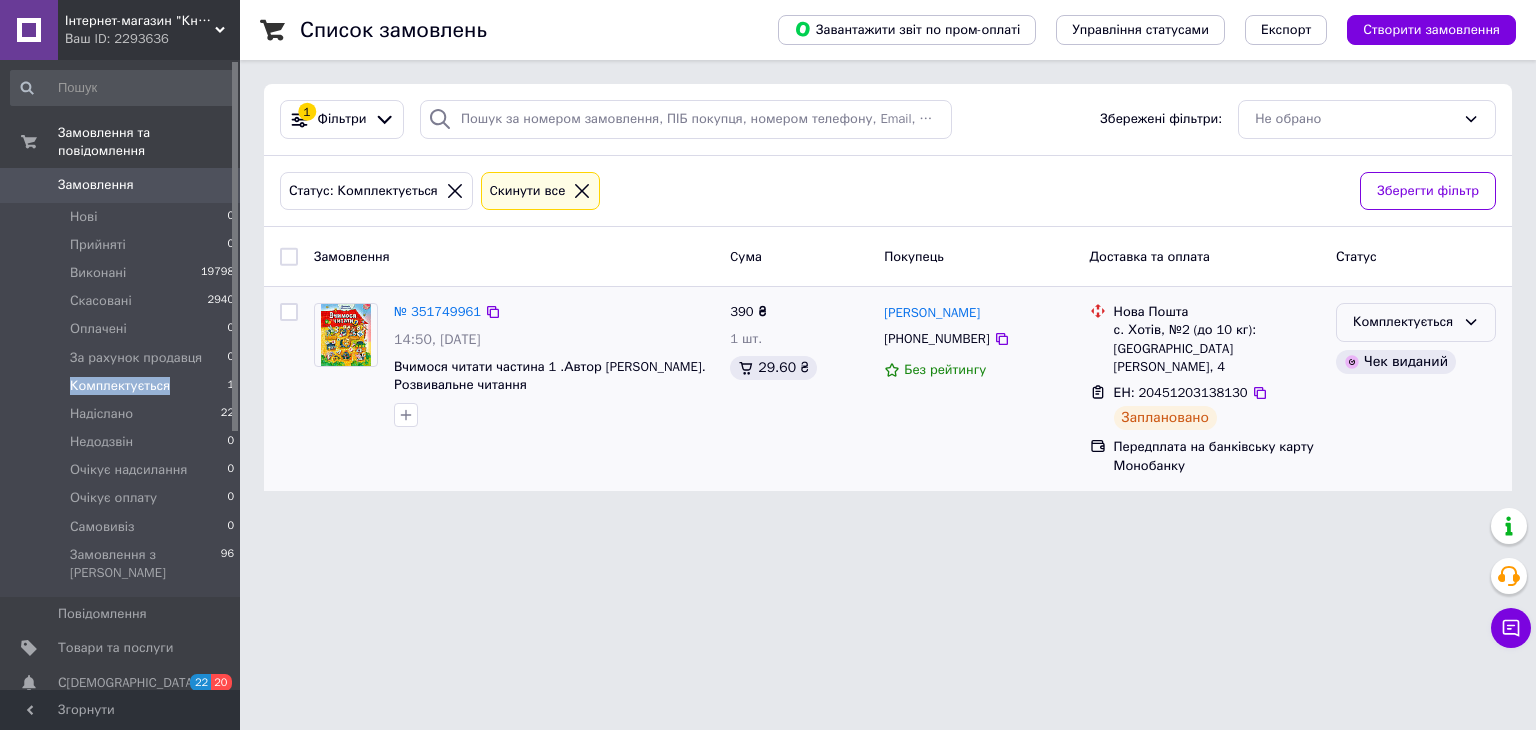 click on "Комплектується" at bounding box center [1404, 322] 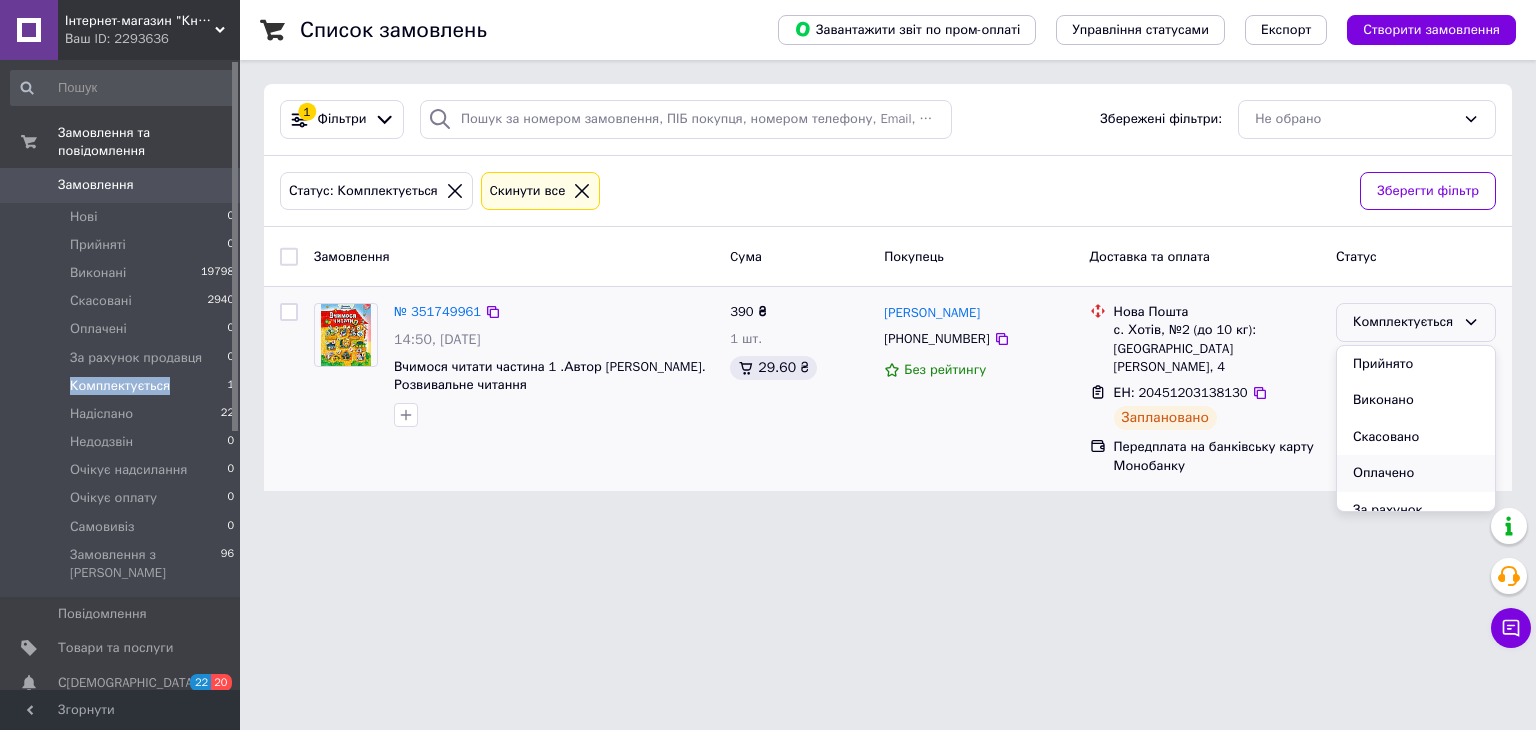 scroll, scrollTop: 100, scrollLeft: 0, axis: vertical 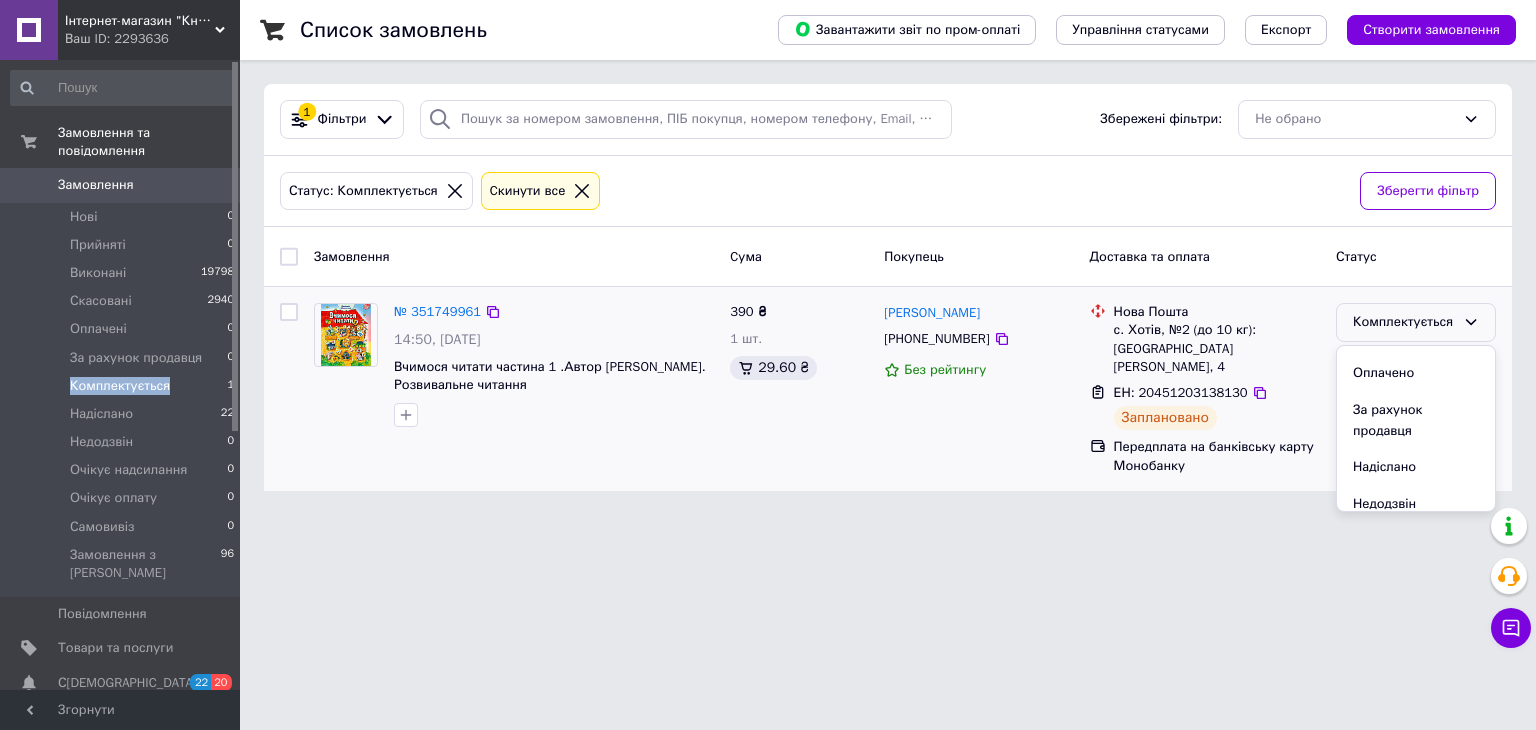 click on "Надіслано" at bounding box center [1416, 467] 